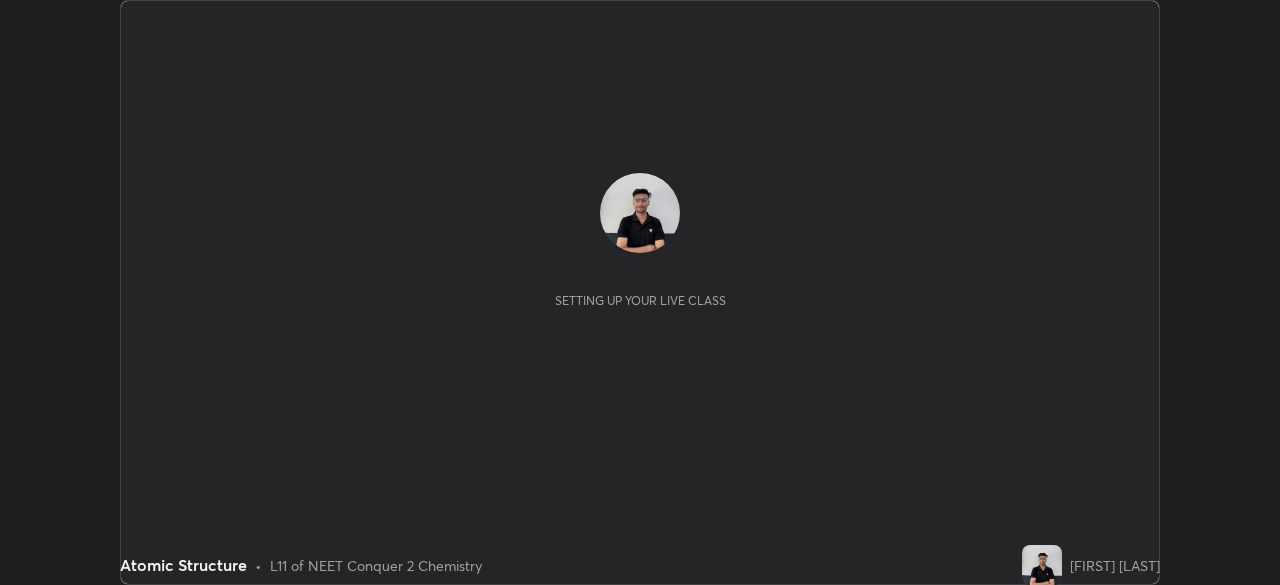 scroll, scrollTop: 0, scrollLeft: 0, axis: both 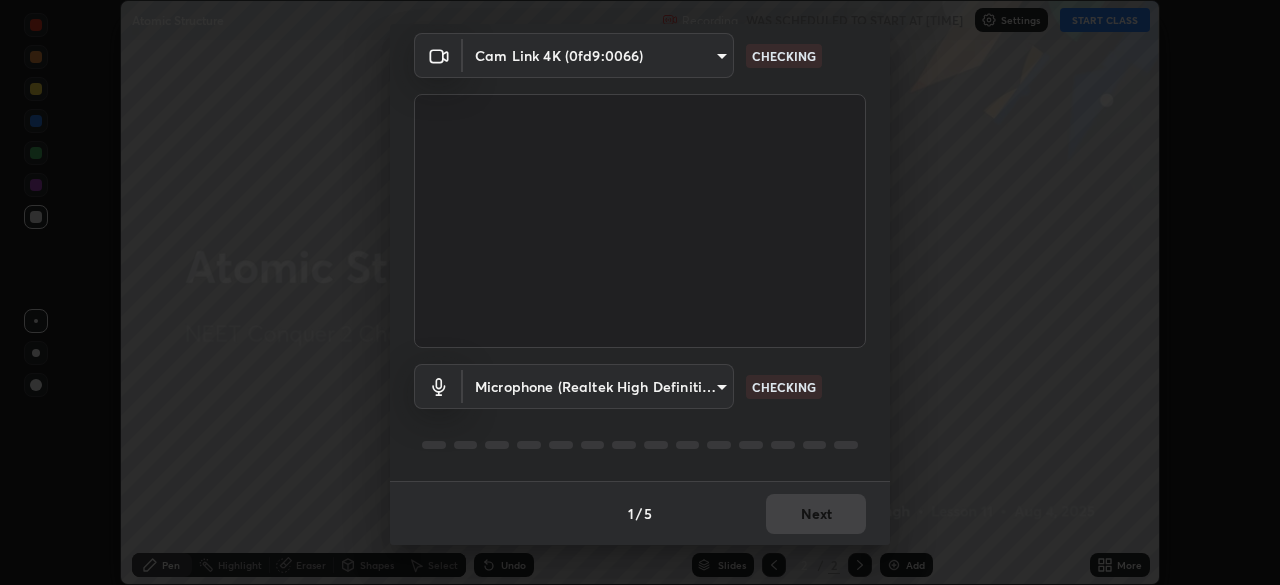 type on "a3d1e63d3991e7523db5491010b6dcb93186c3c444486d9abc4830aae806e346" 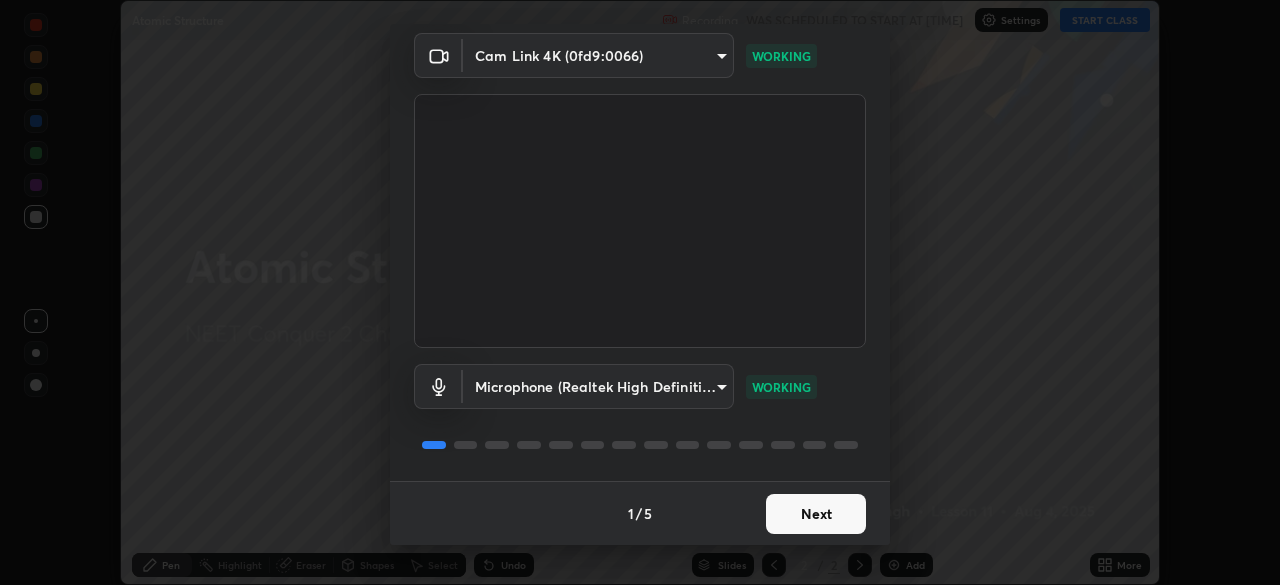 click on "Next" at bounding box center [816, 514] 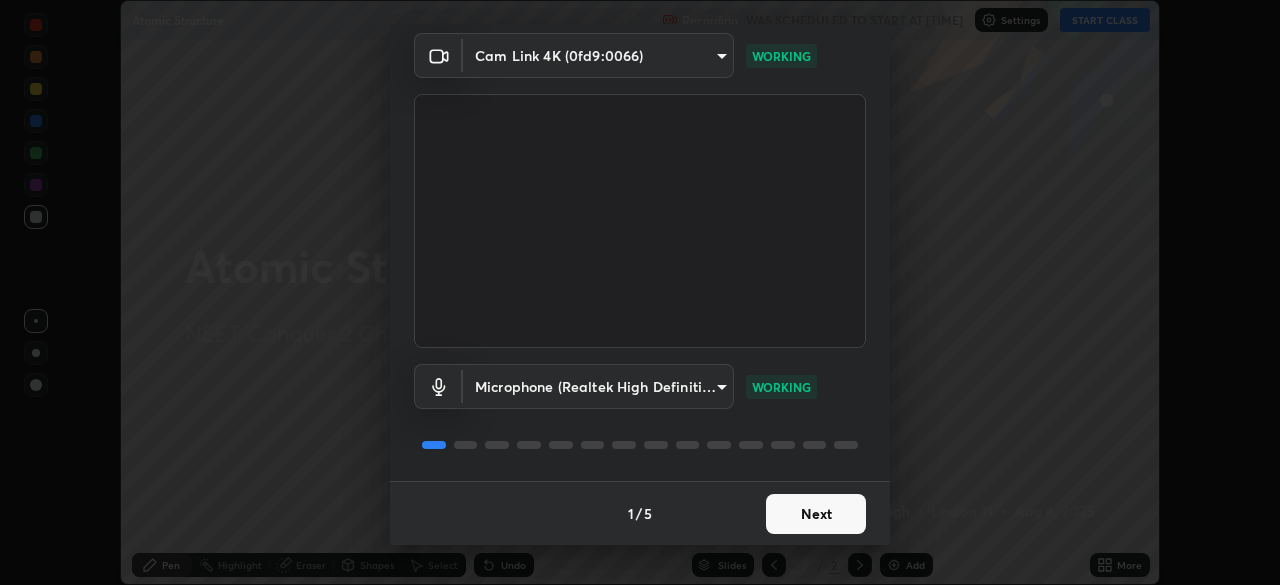 scroll, scrollTop: 0, scrollLeft: 0, axis: both 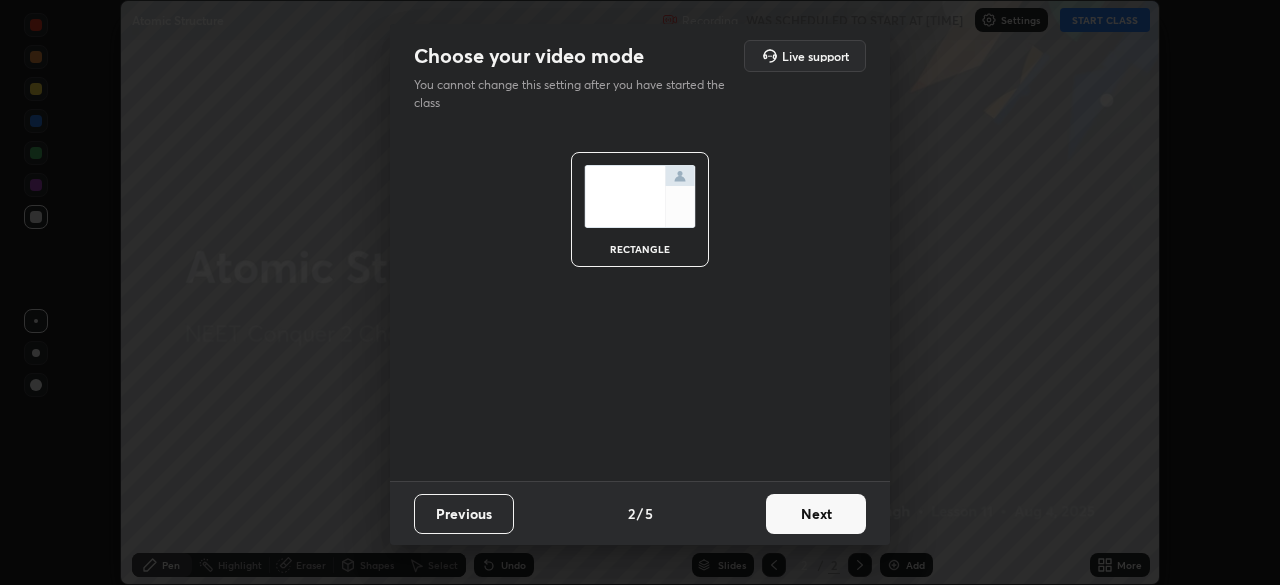 click on "Next" at bounding box center [816, 514] 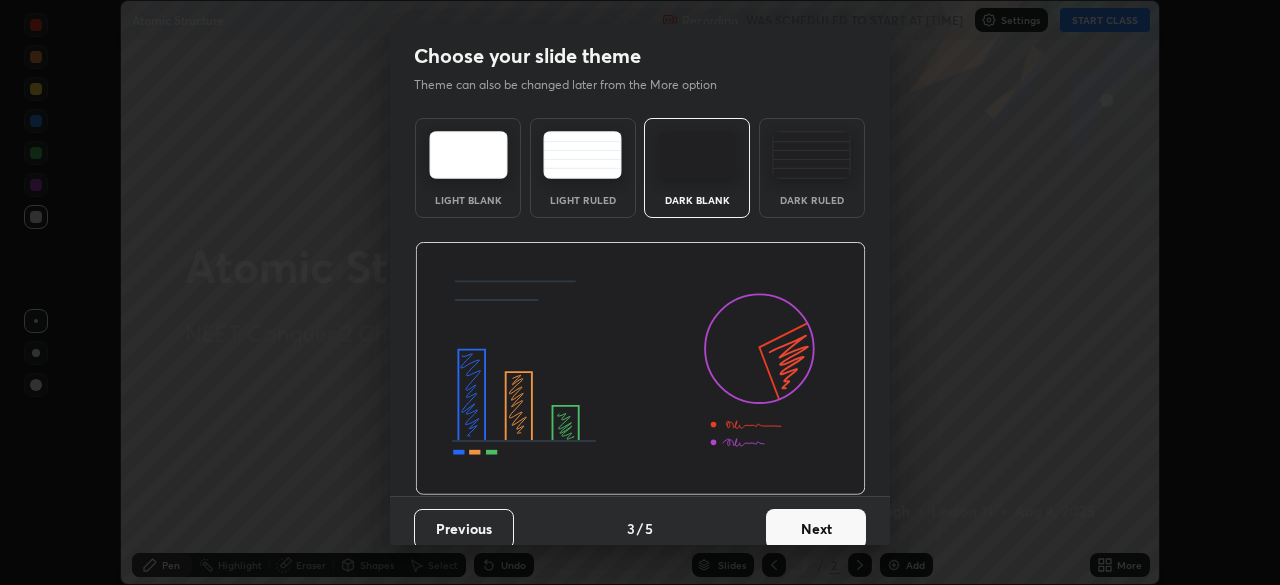 click at bounding box center (811, 155) 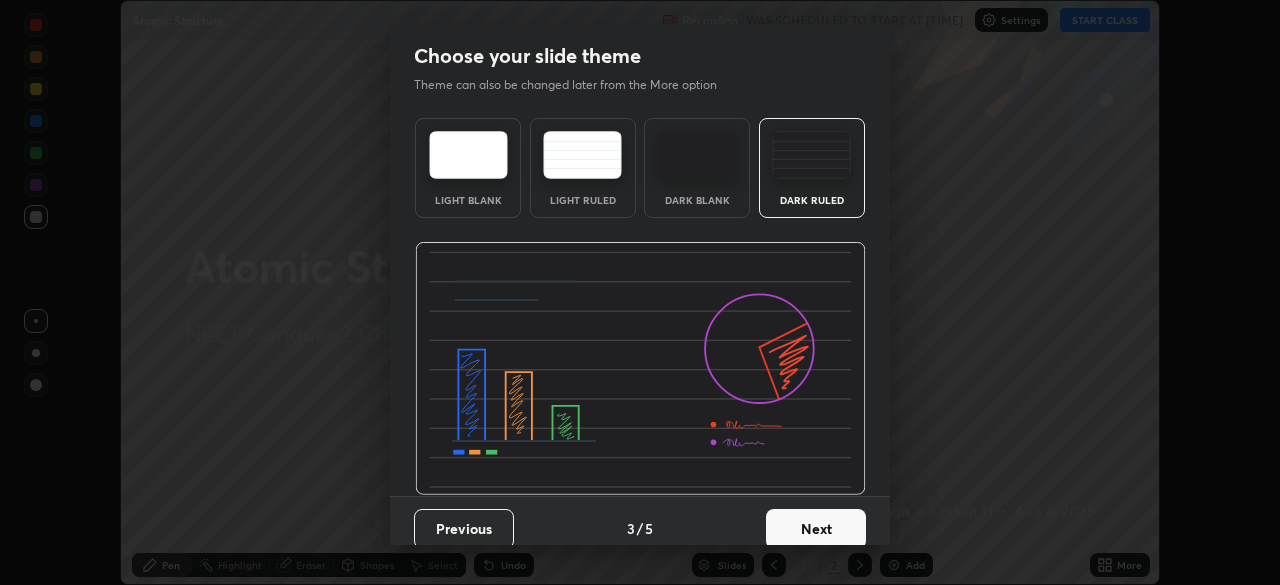 click on "Next" at bounding box center [816, 529] 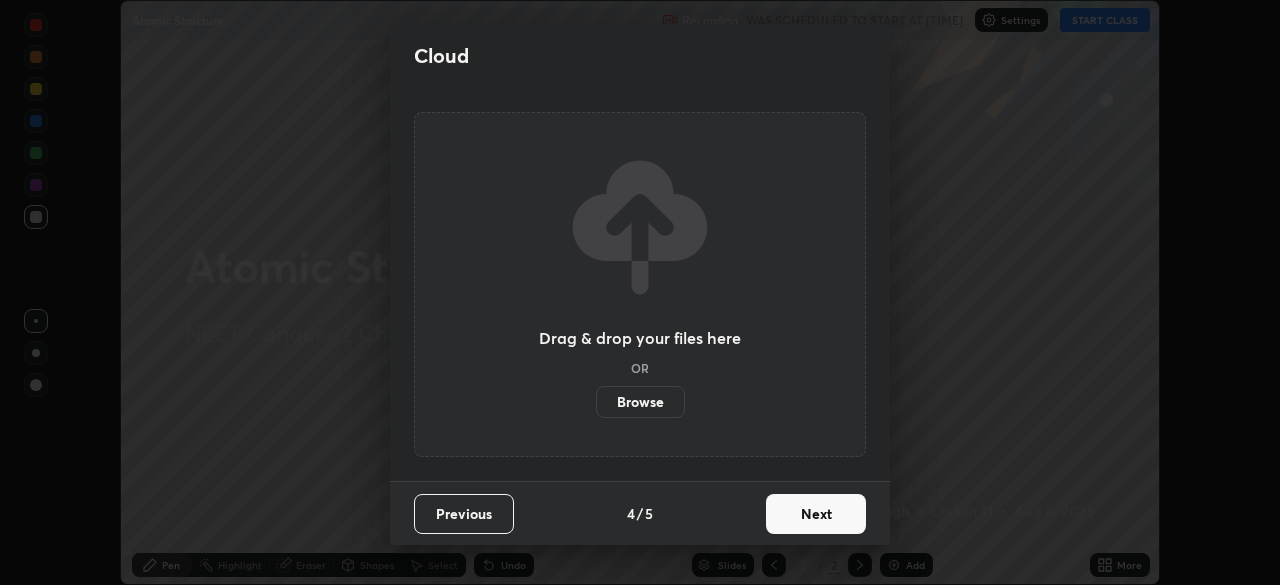 click on "Next" at bounding box center (816, 514) 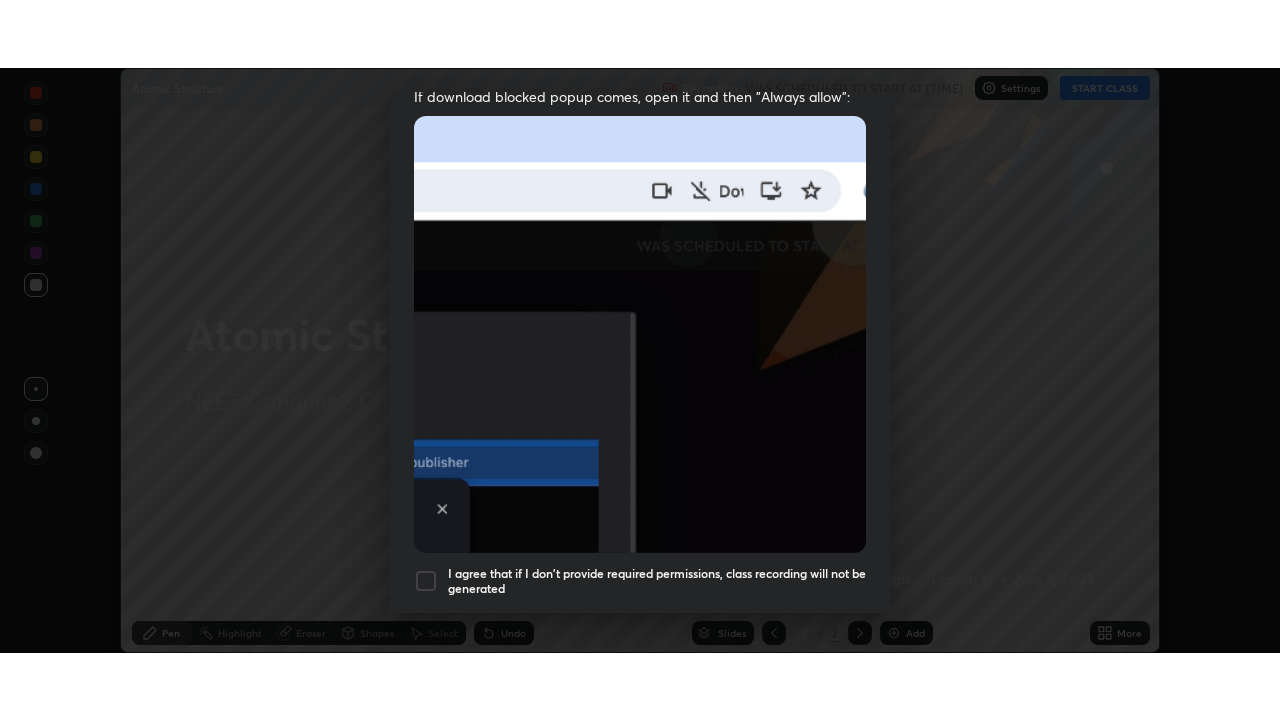 scroll, scrollTop: 479, scrollLeft: 0, axis: vertical 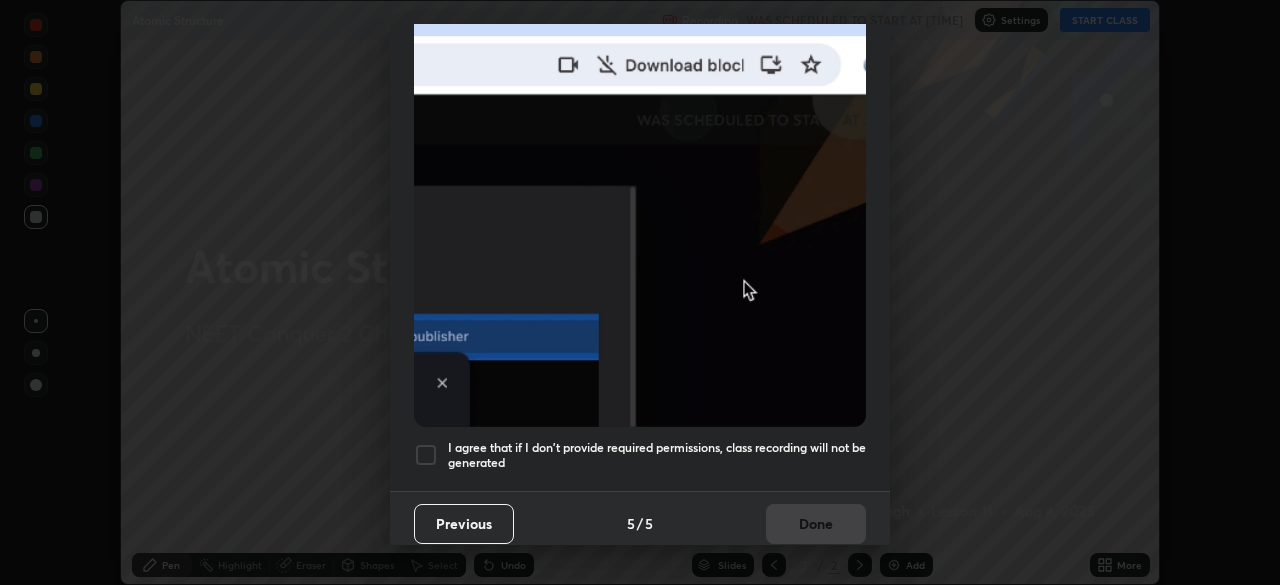 click at bounding box center [426, 455] 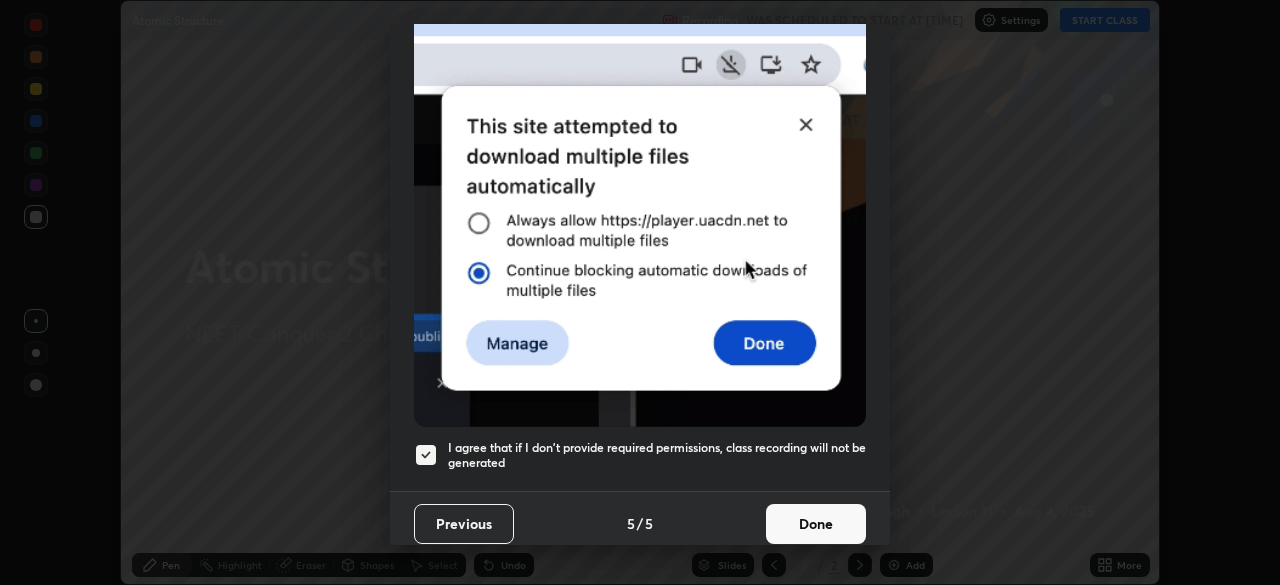 click on "Done" at bounding box center [816, 524] 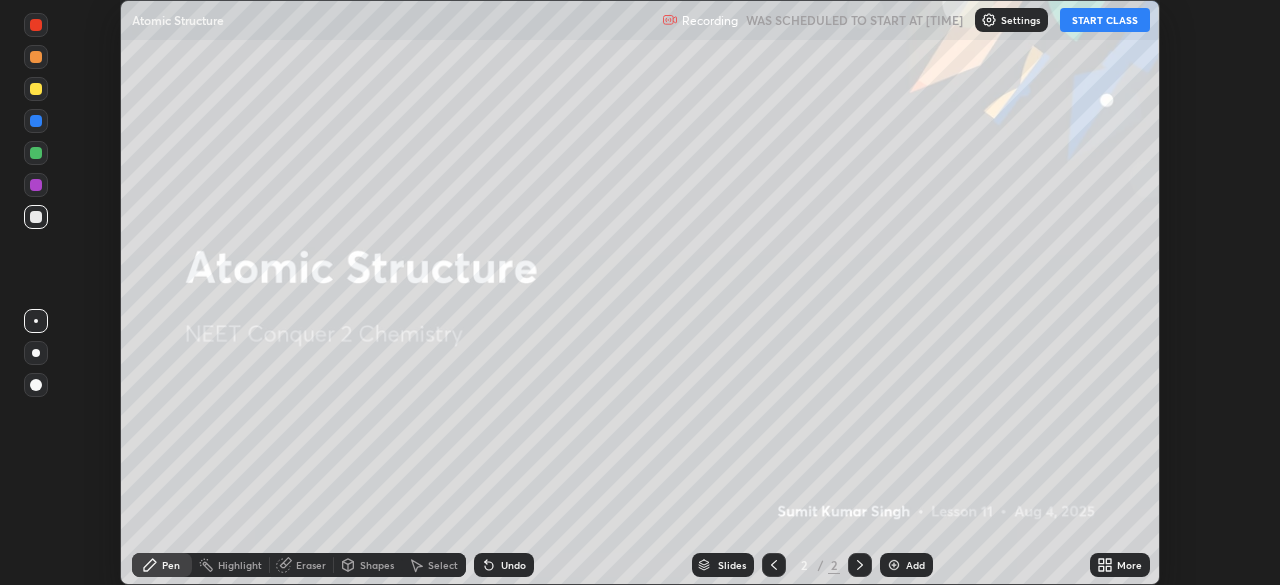 click 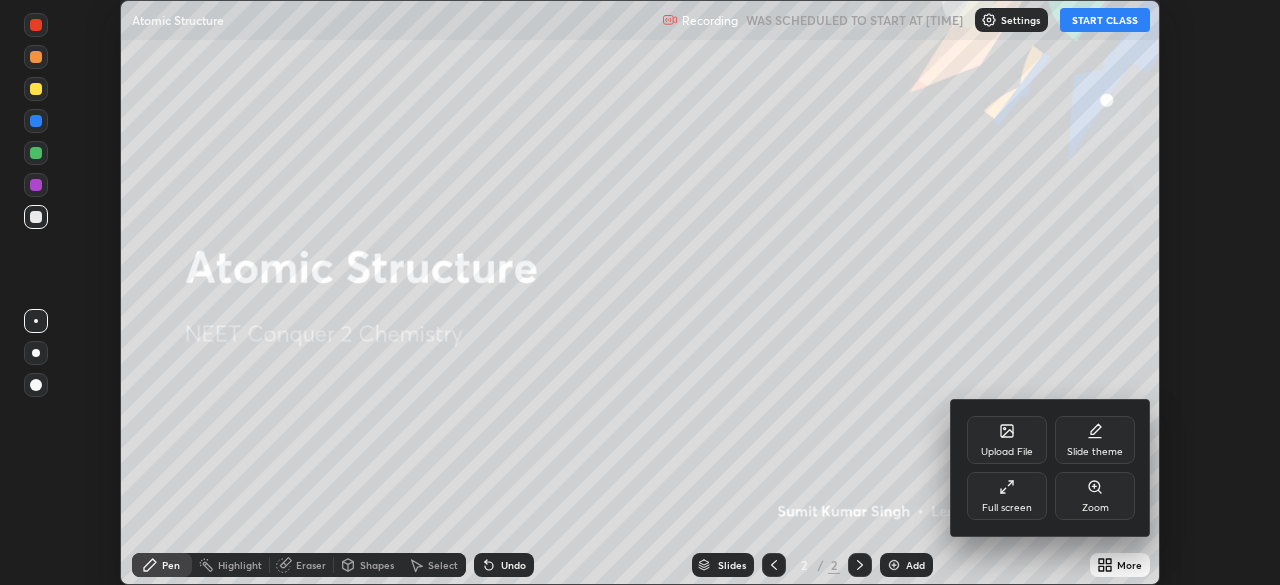 click on "Full screen" at bounding box center [1007, 496] 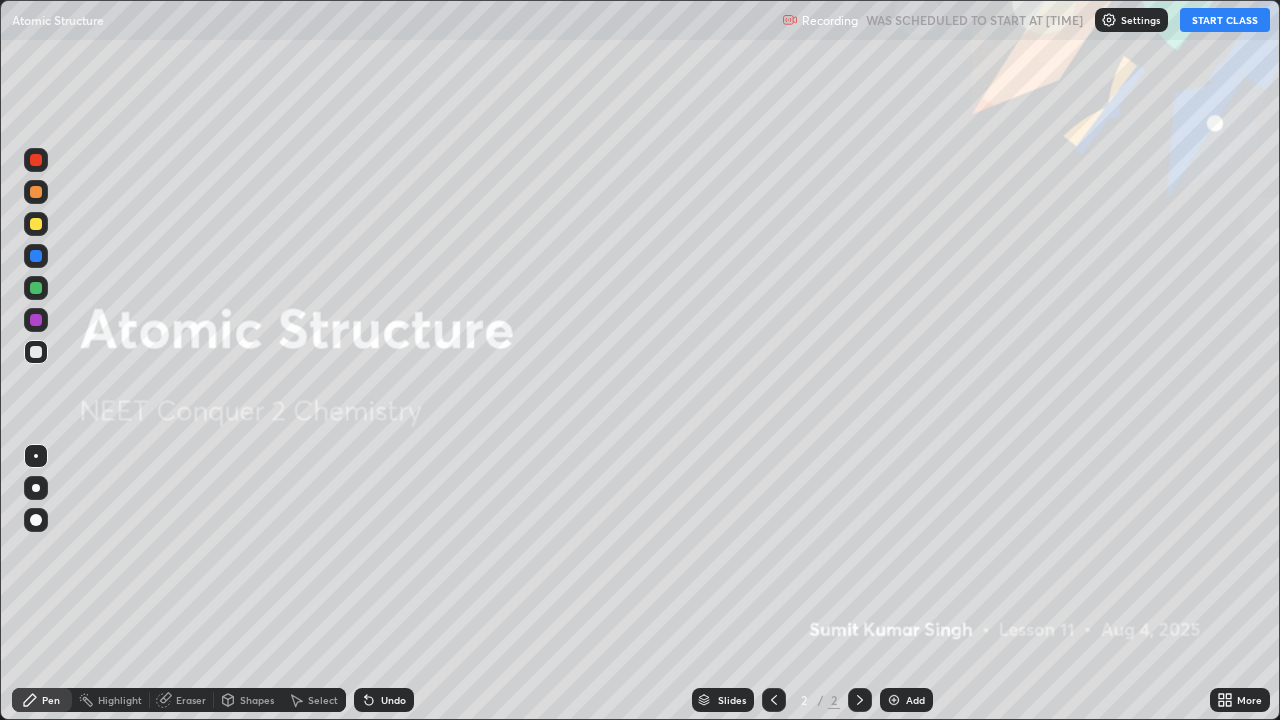 scroll, scrollTop: 99280, scrollLeft: 98720, axis: both 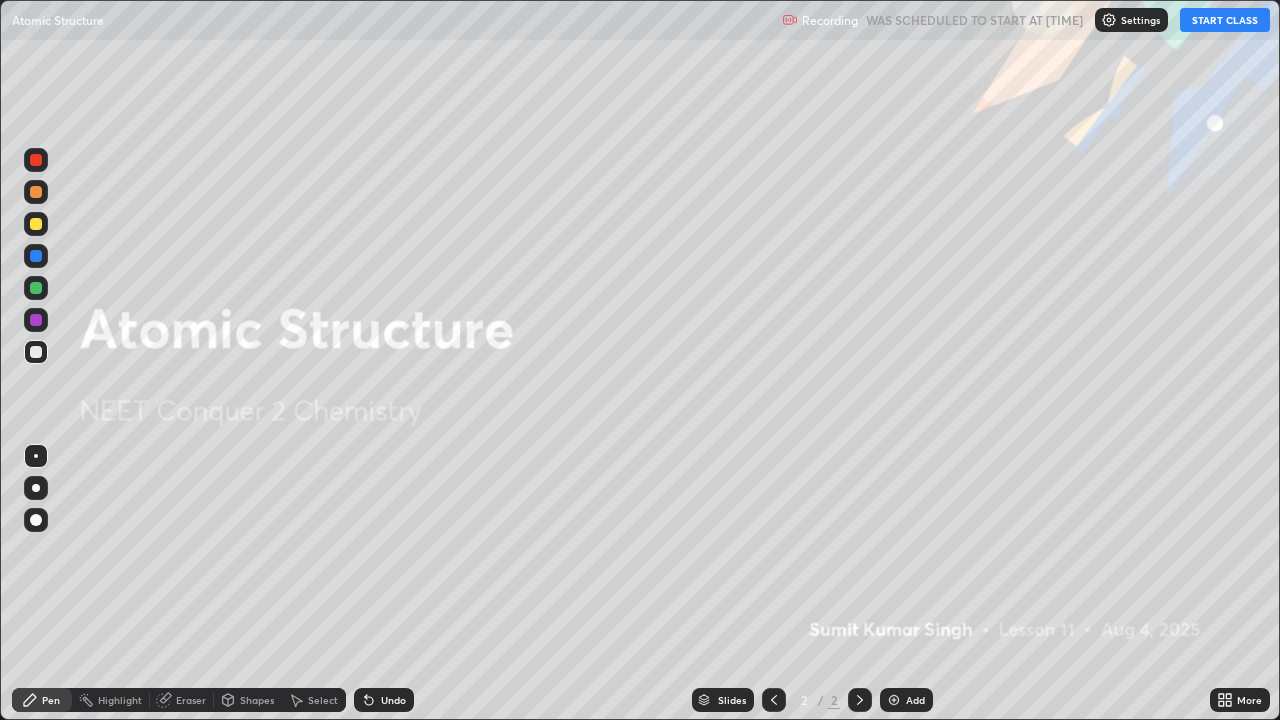 click on "START CLASS" at bounding box center (1225, 20) 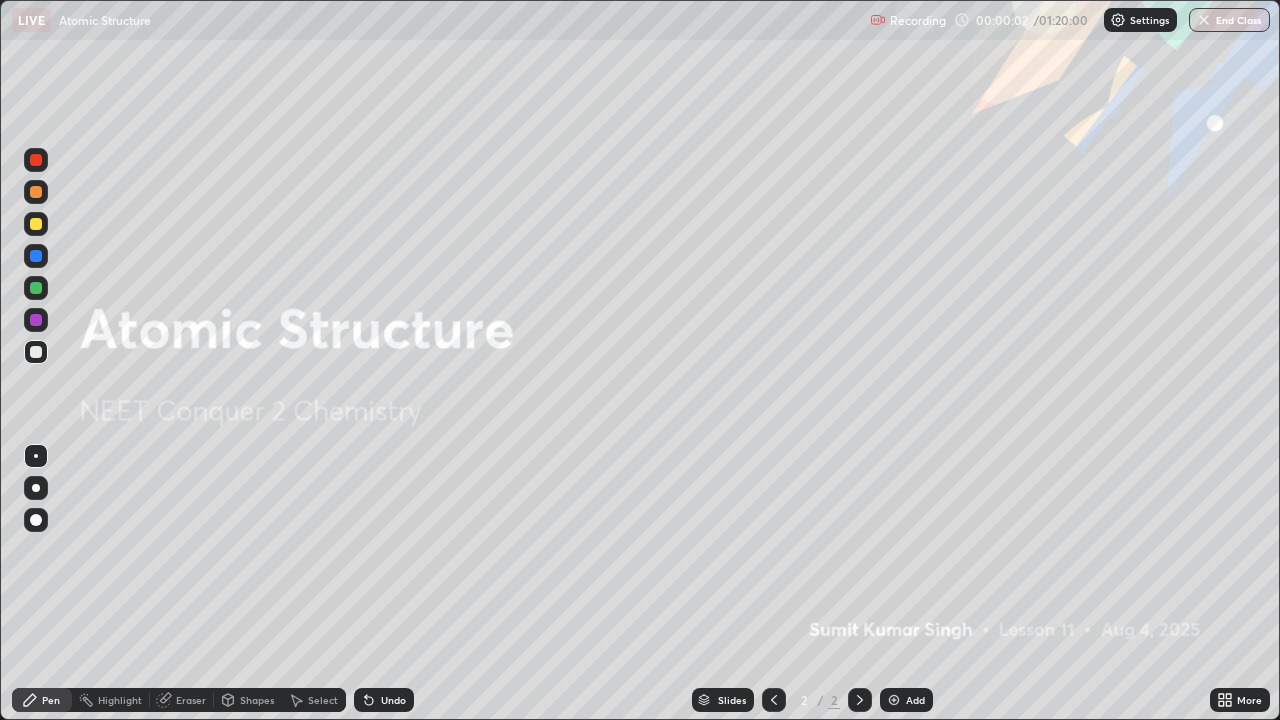 click at bounding box center (36, 520) 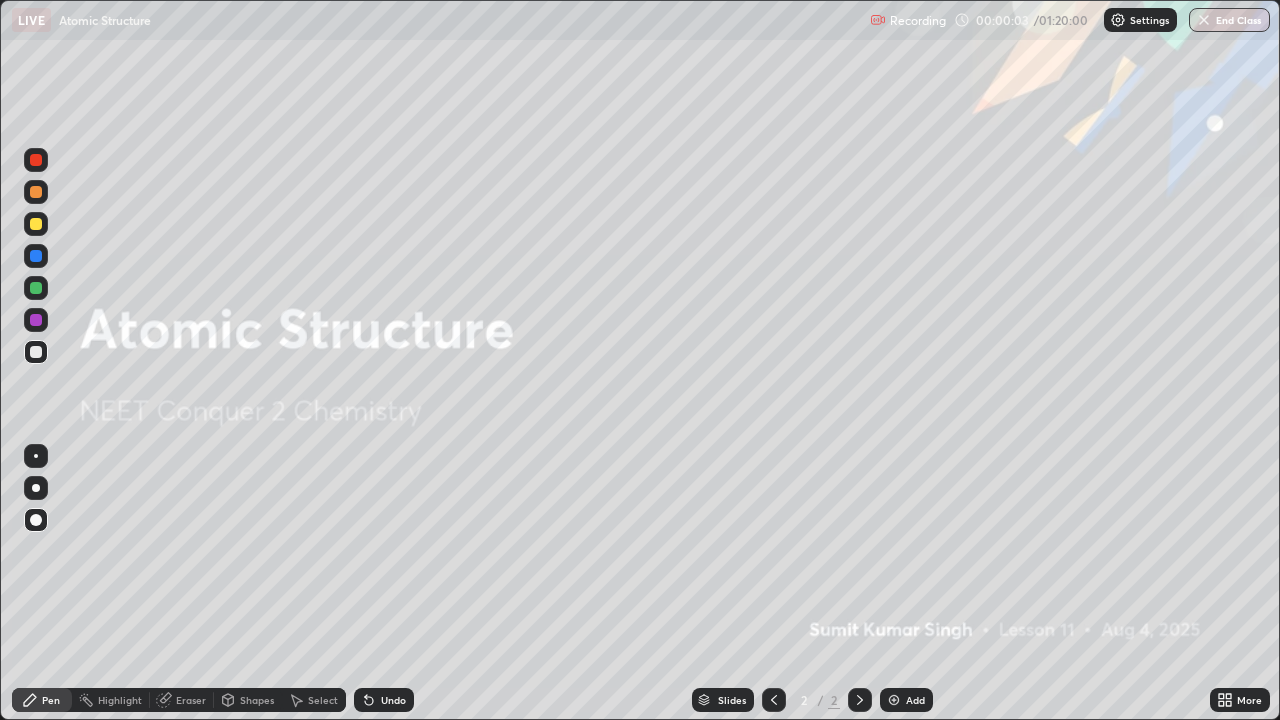 click at bounding box center [36, 320] 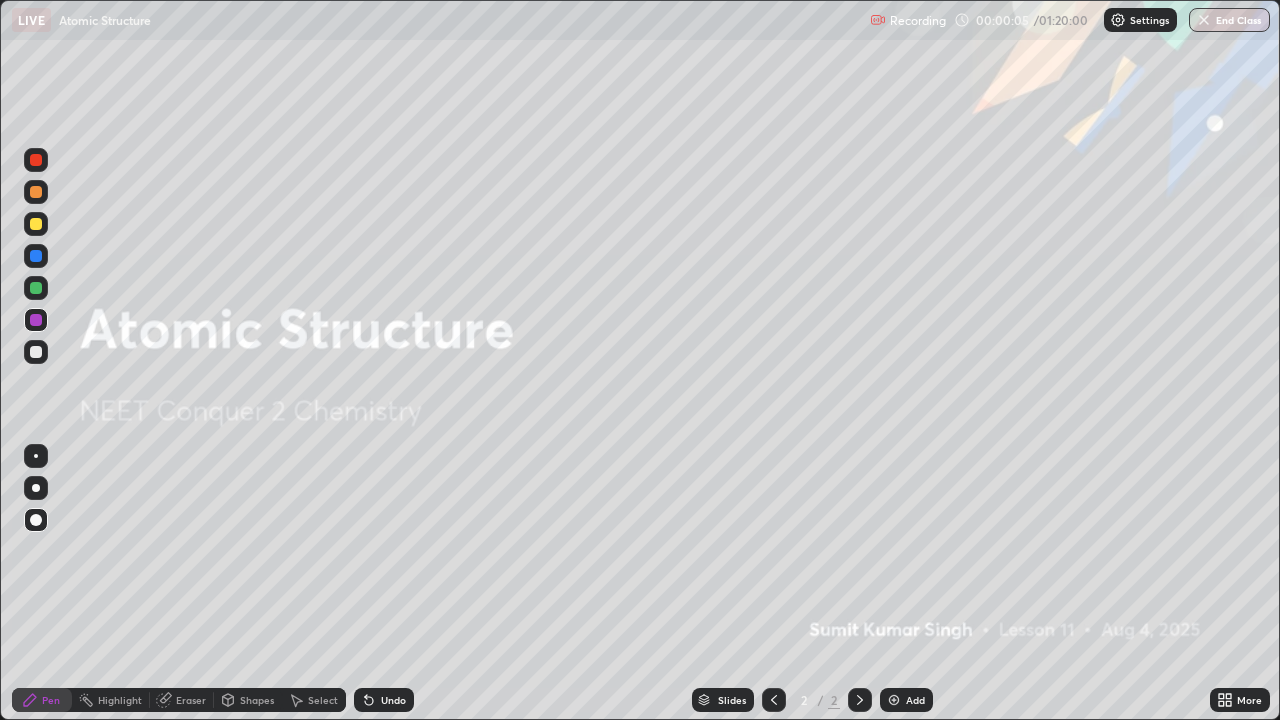 click on "Shapes" at bounding box center (257, 700) 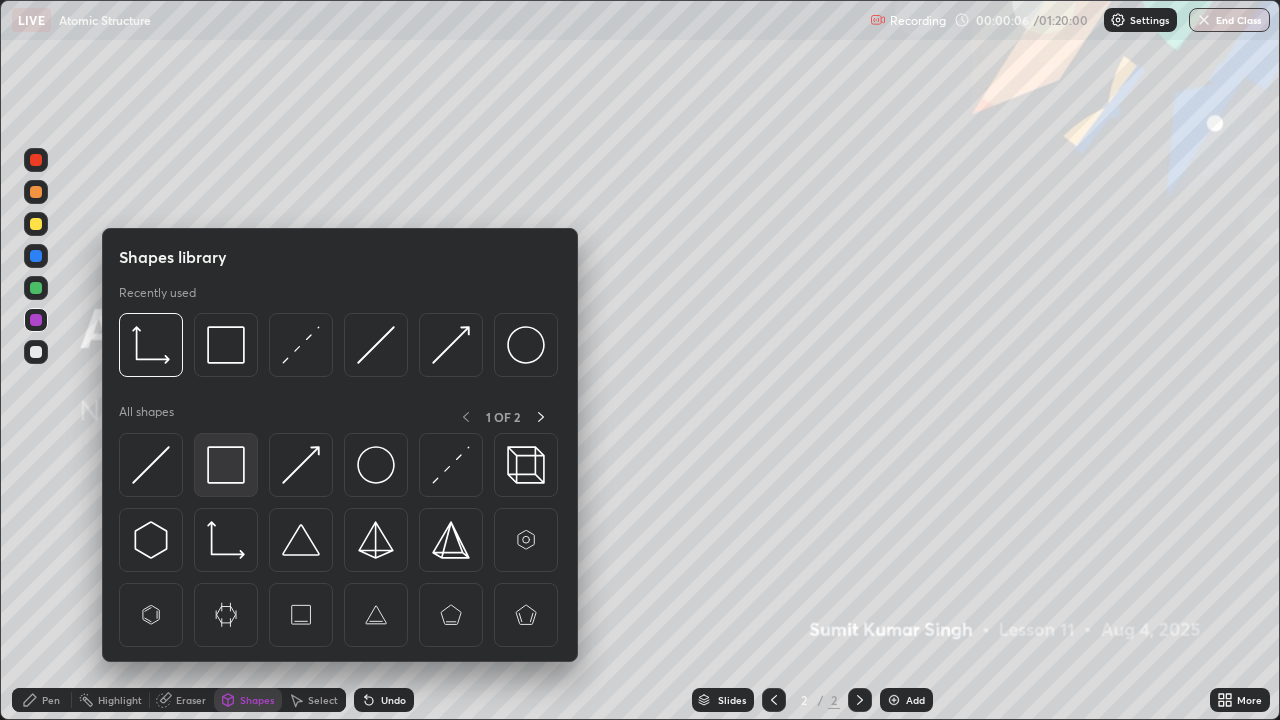click at bounding box center [226, 465] 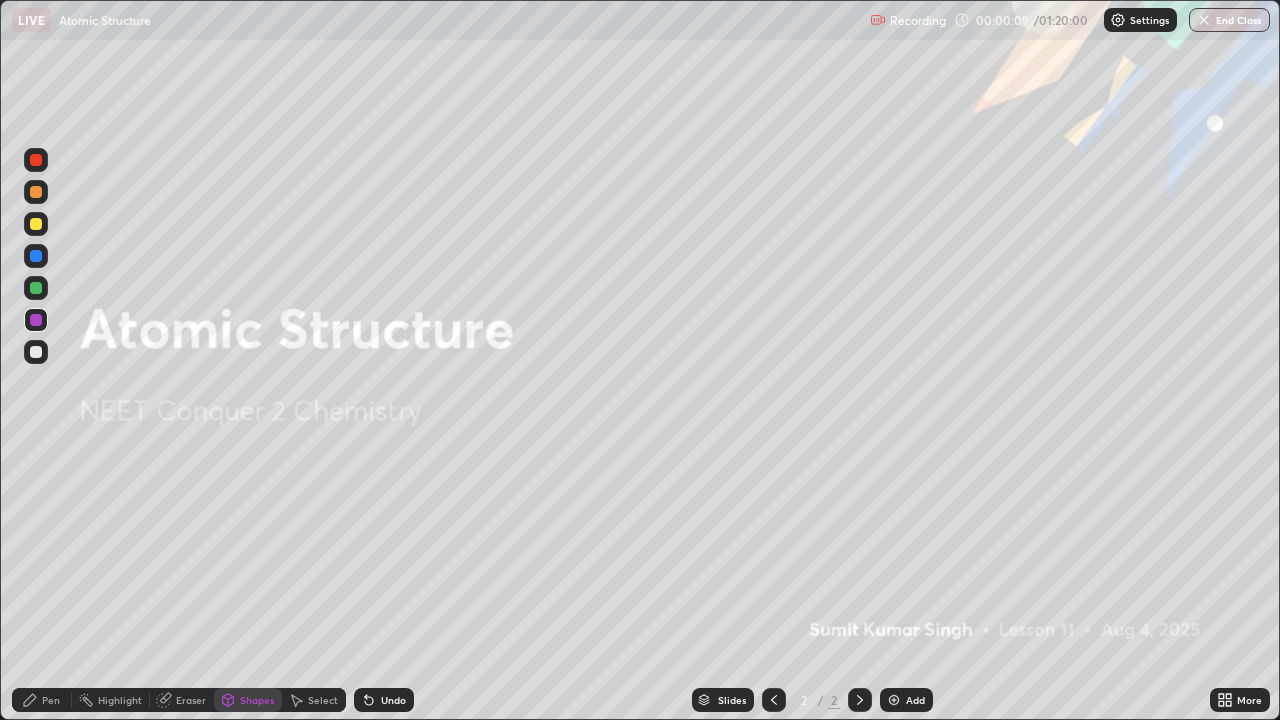 click at bounding box center (894, 700) 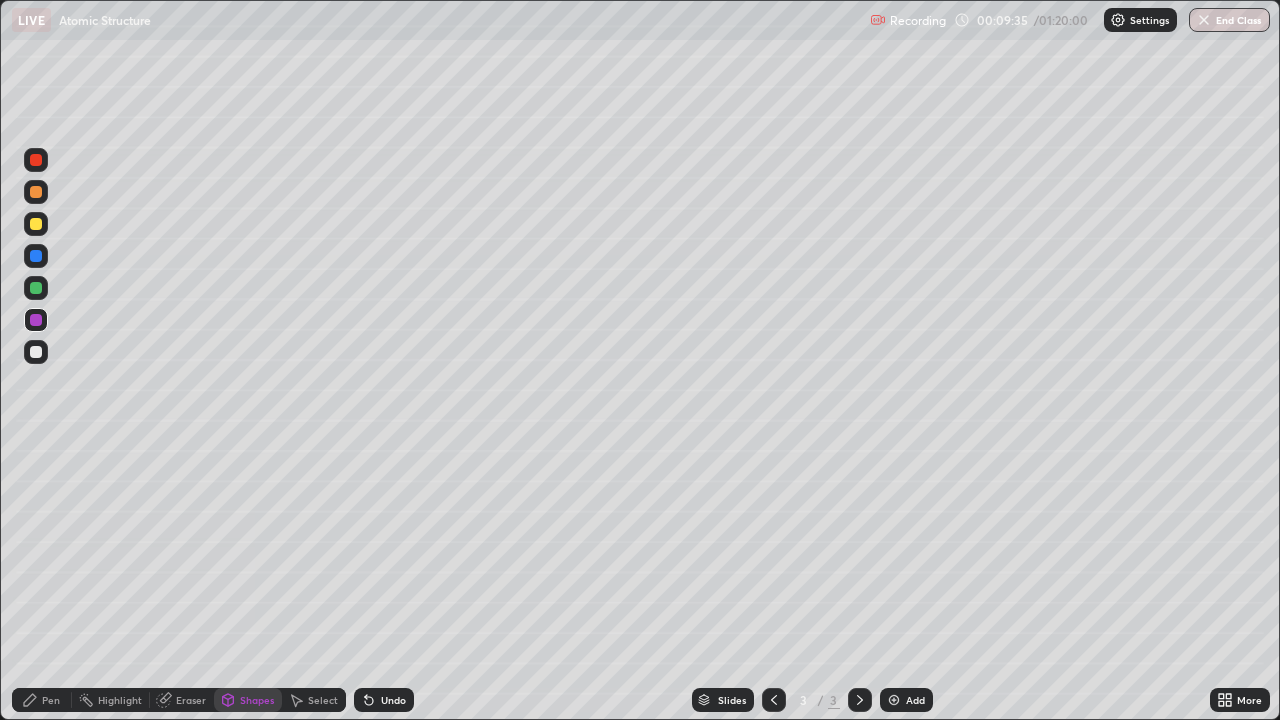 click on "Pen" at bounding box center [42, 700] 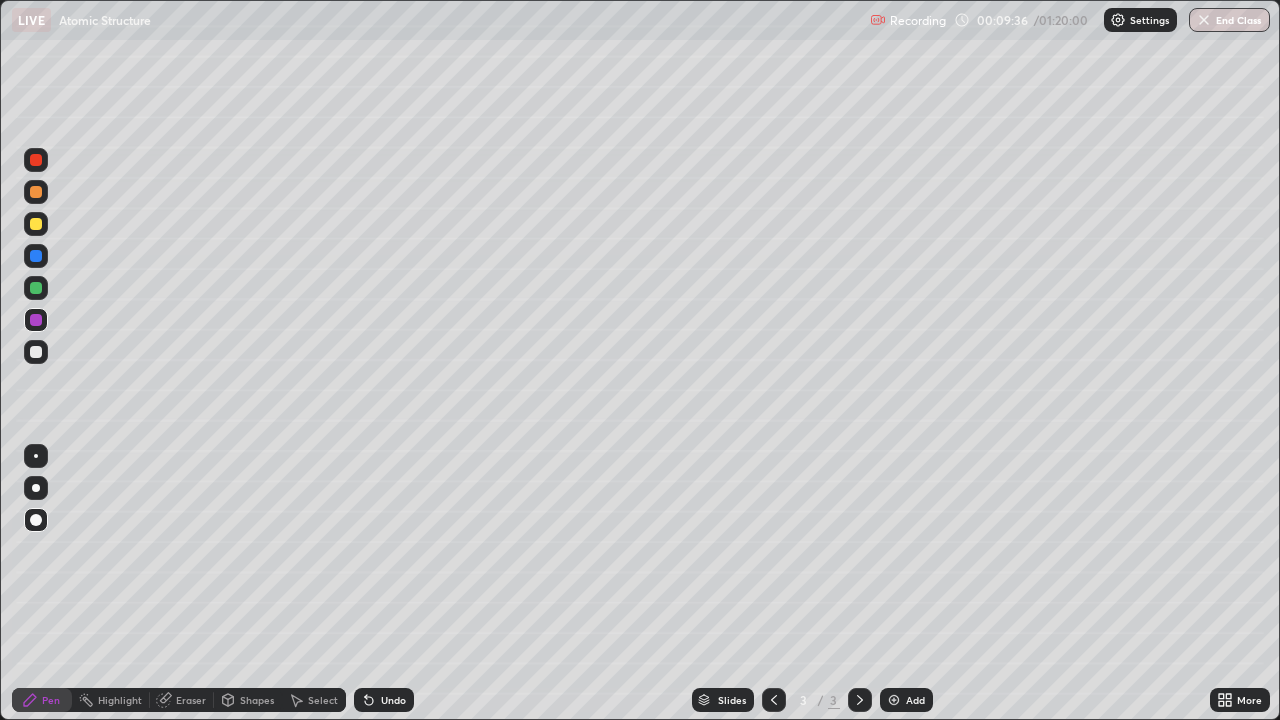 click at bounding box center [36, 352] 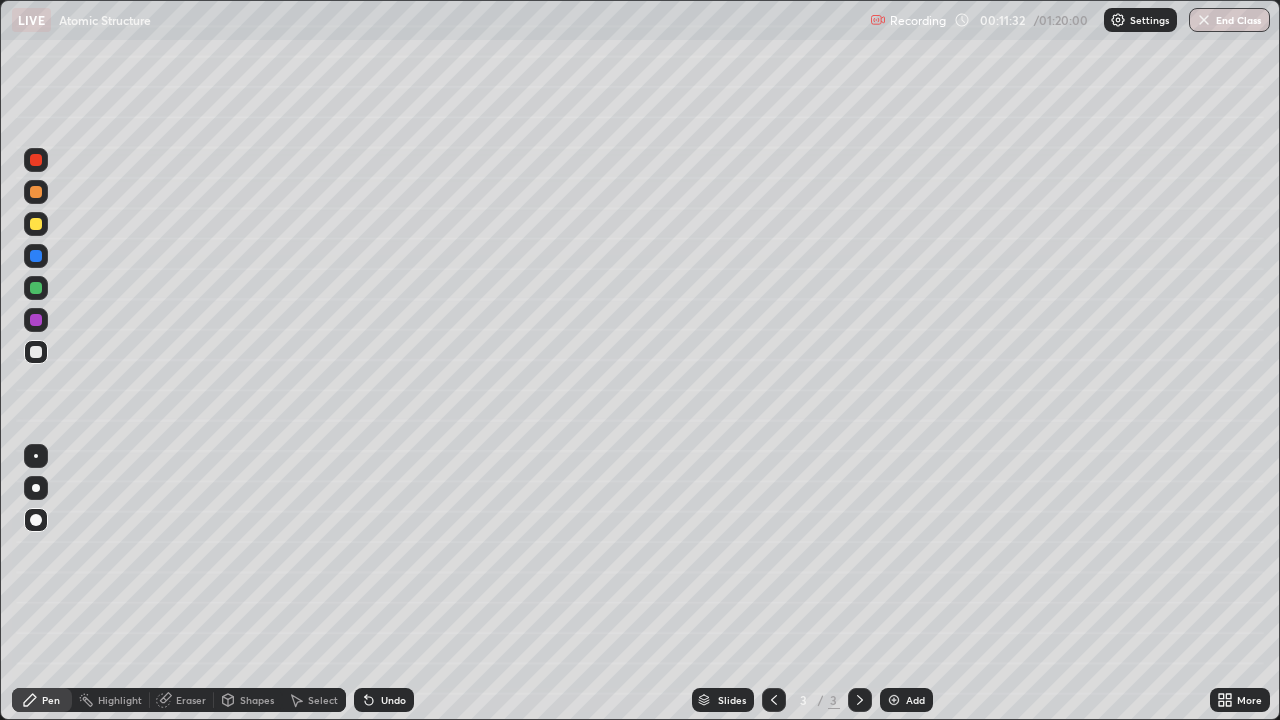 click on "Undo" at bounding box center (393, 700) 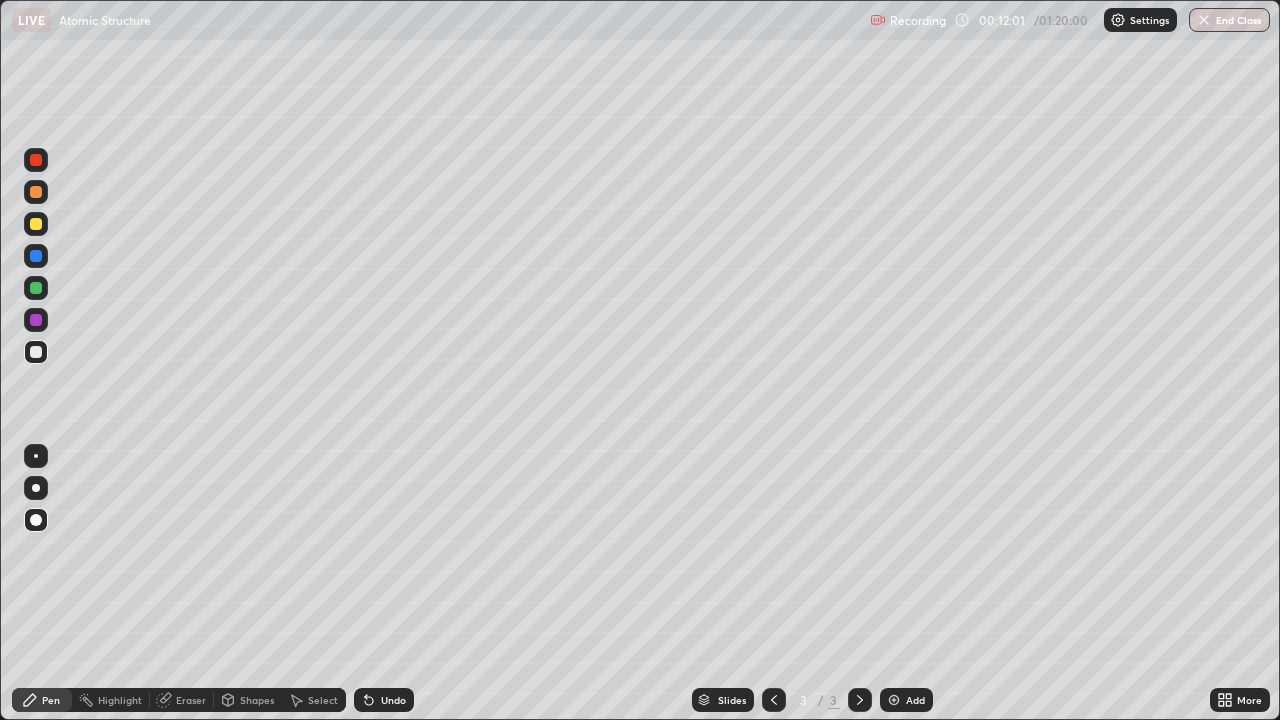 click on "Shapes" at bounding box center (248, 700) 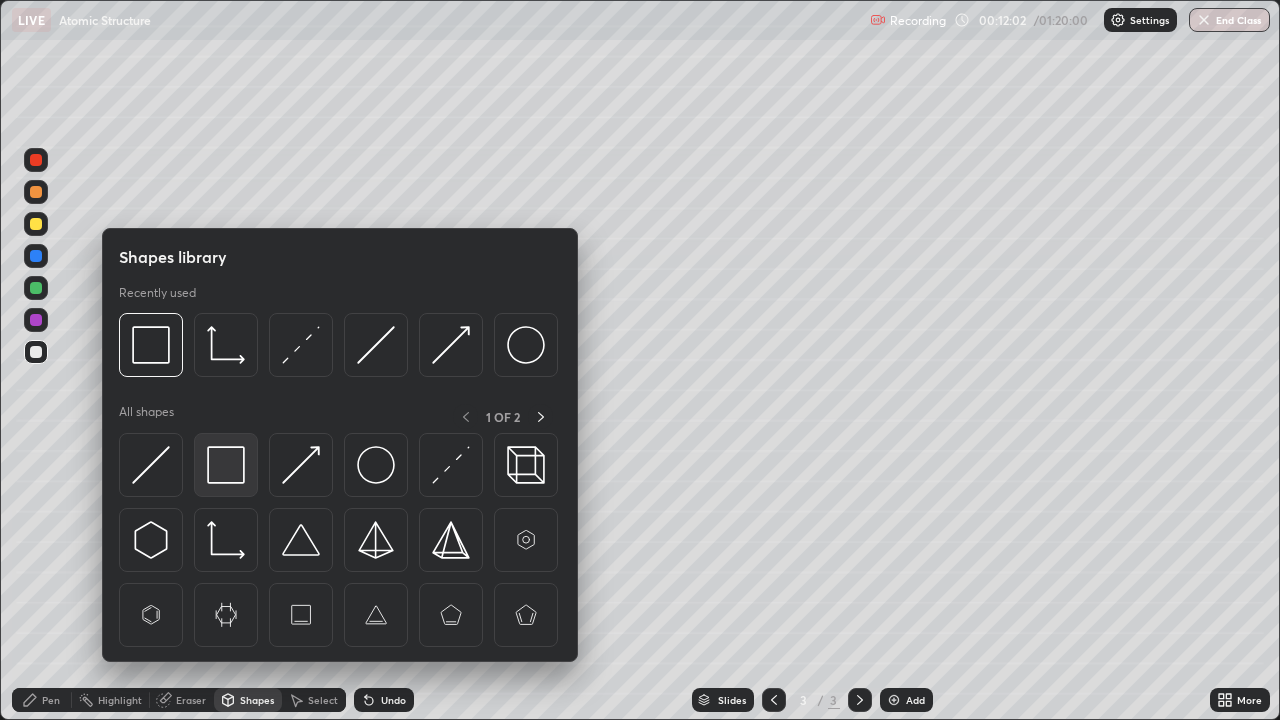 click at bounding box center [226, 465] 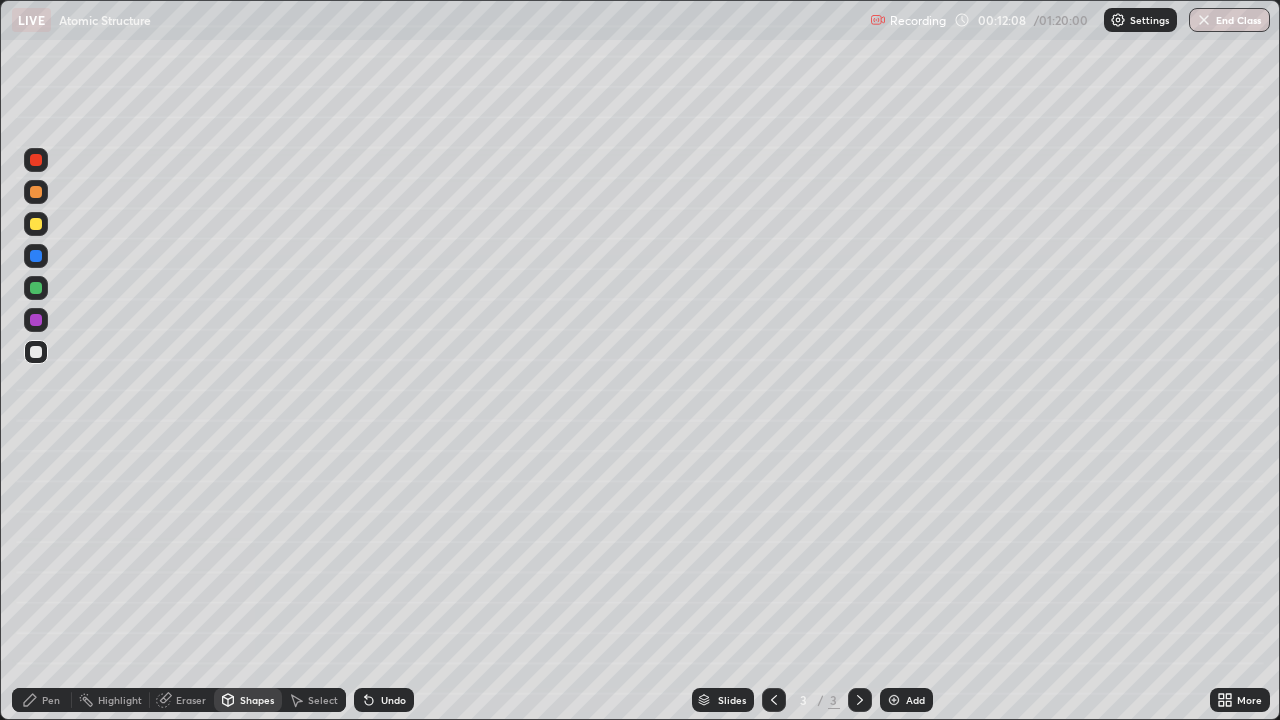 click on "Pen" at bounding box center [51, 700] 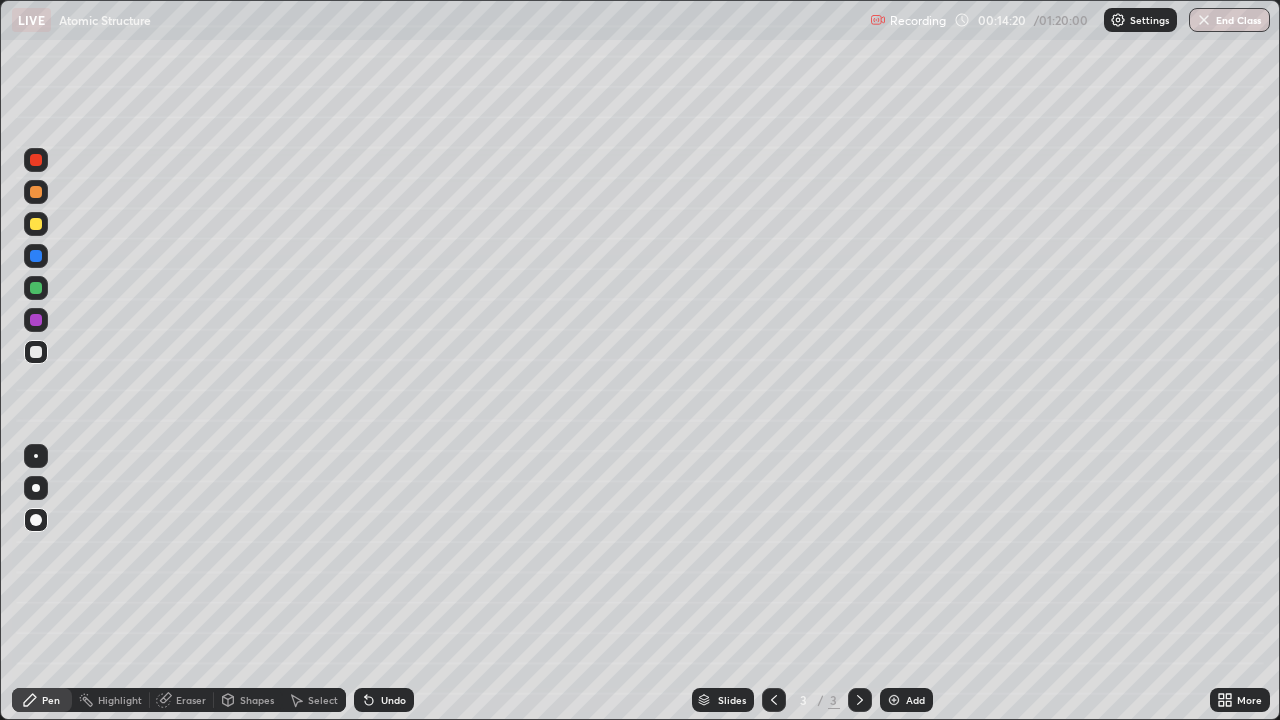 click at bounding box center (894, 700) 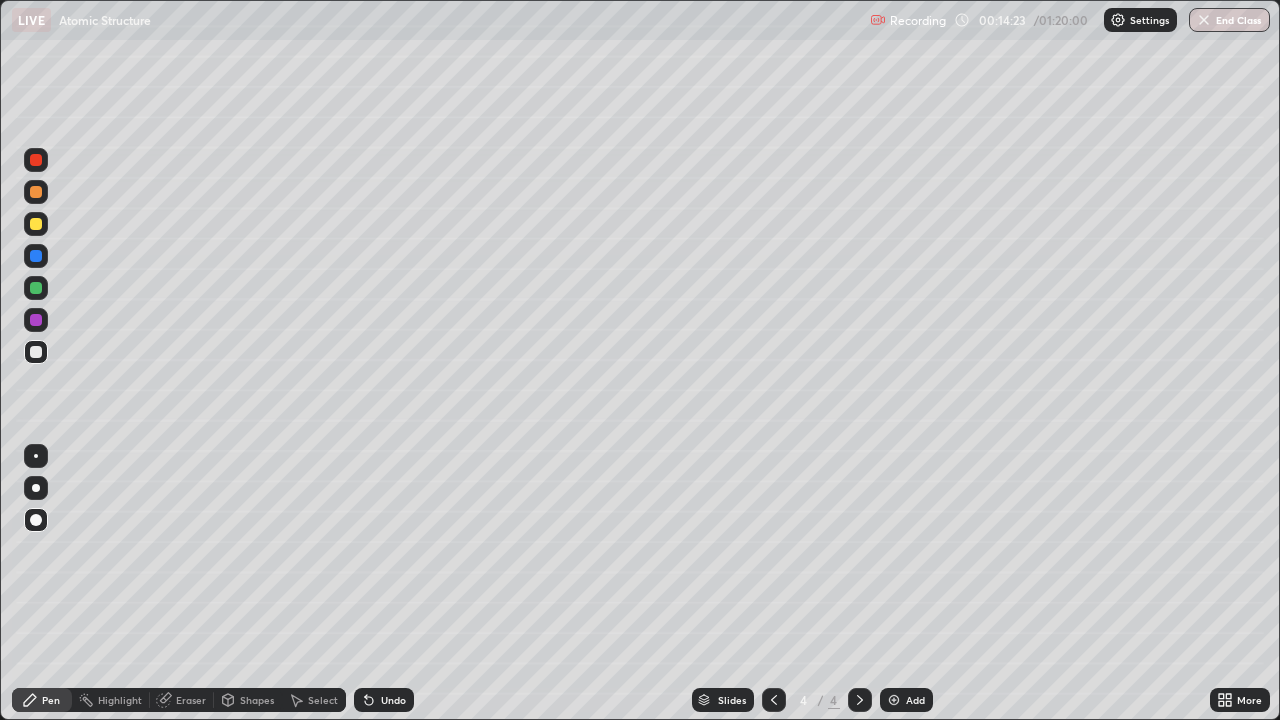 click 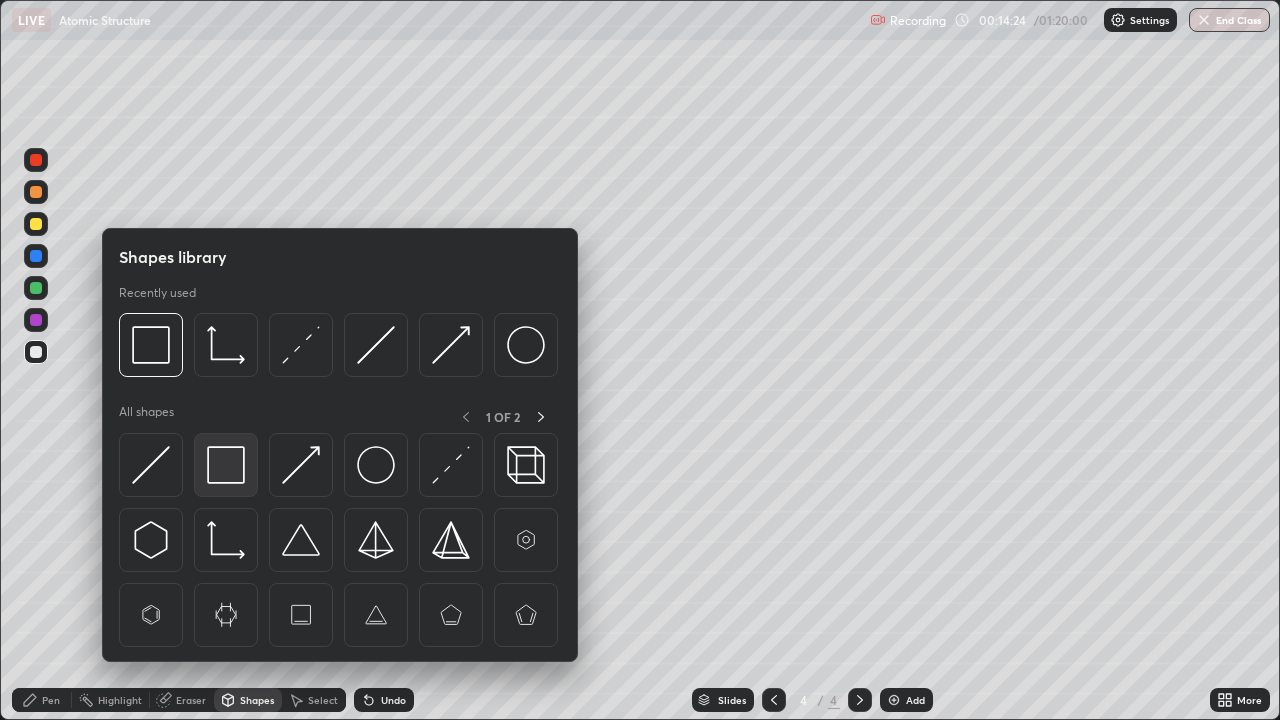 click at bounding box center (226, 465) 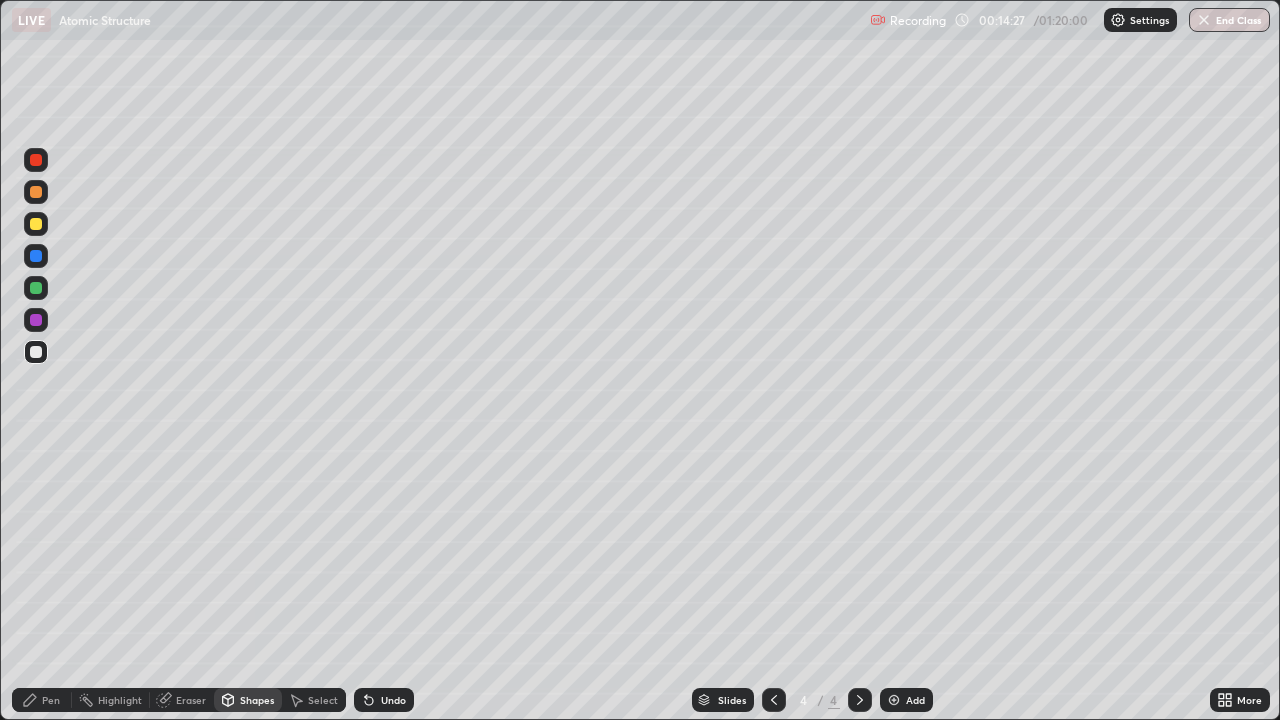 click on "Pen" at bounding box center (51, 700) 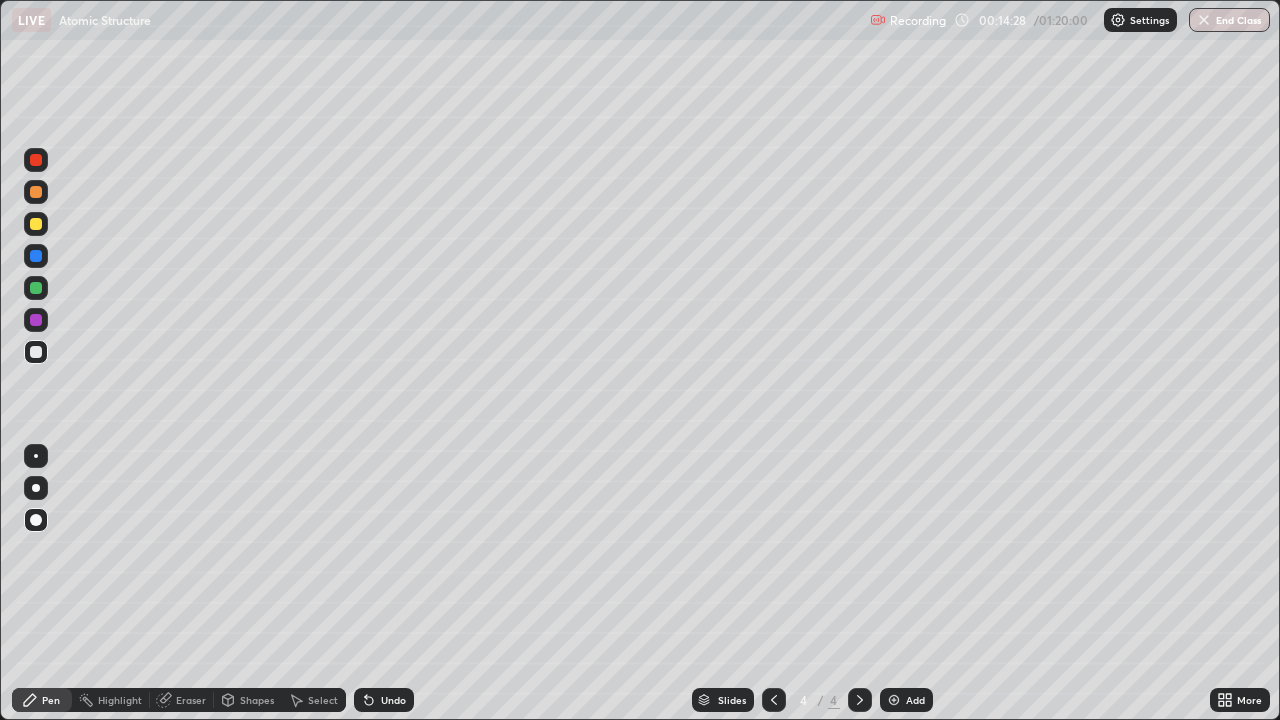 click at bounding box center (36, 520) 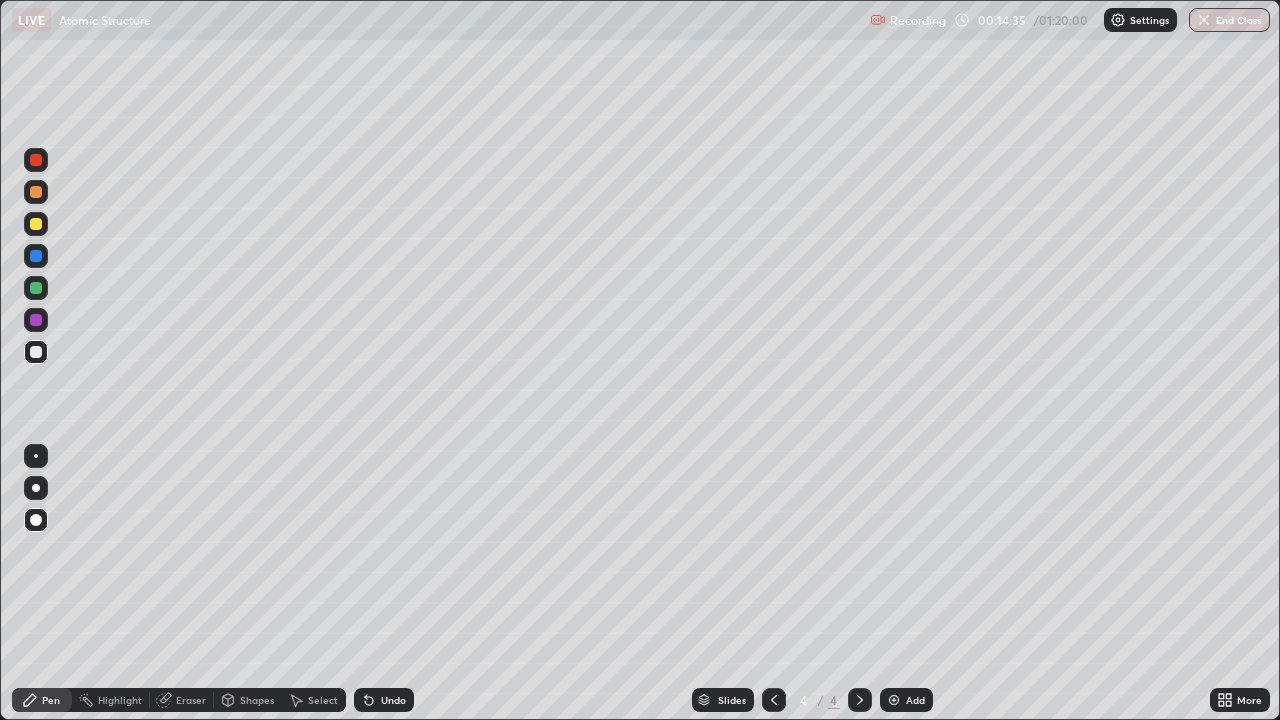 click 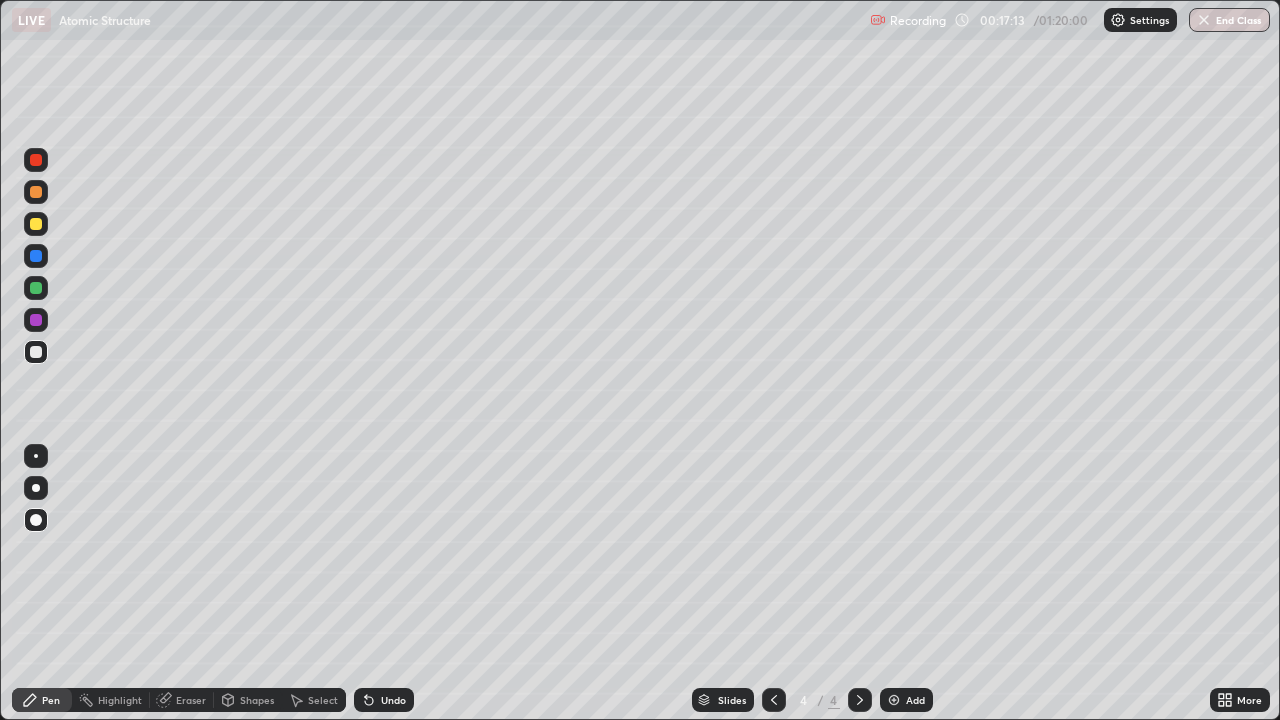 click 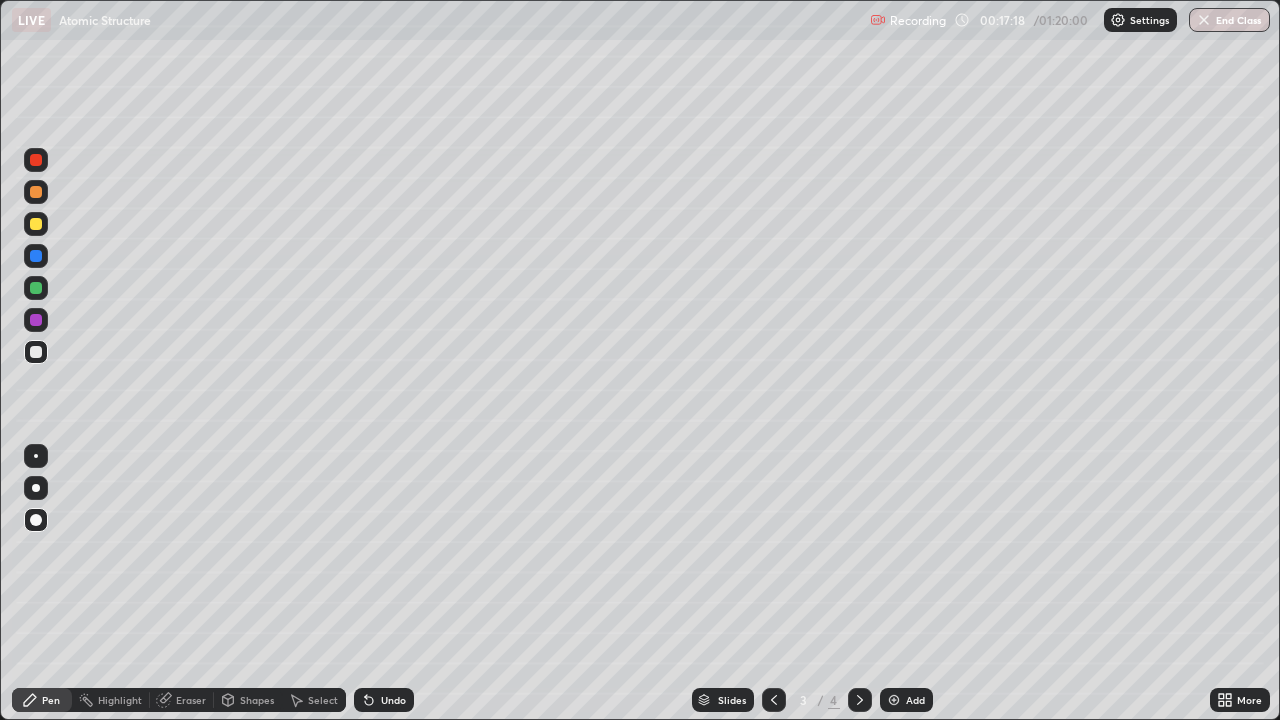 click 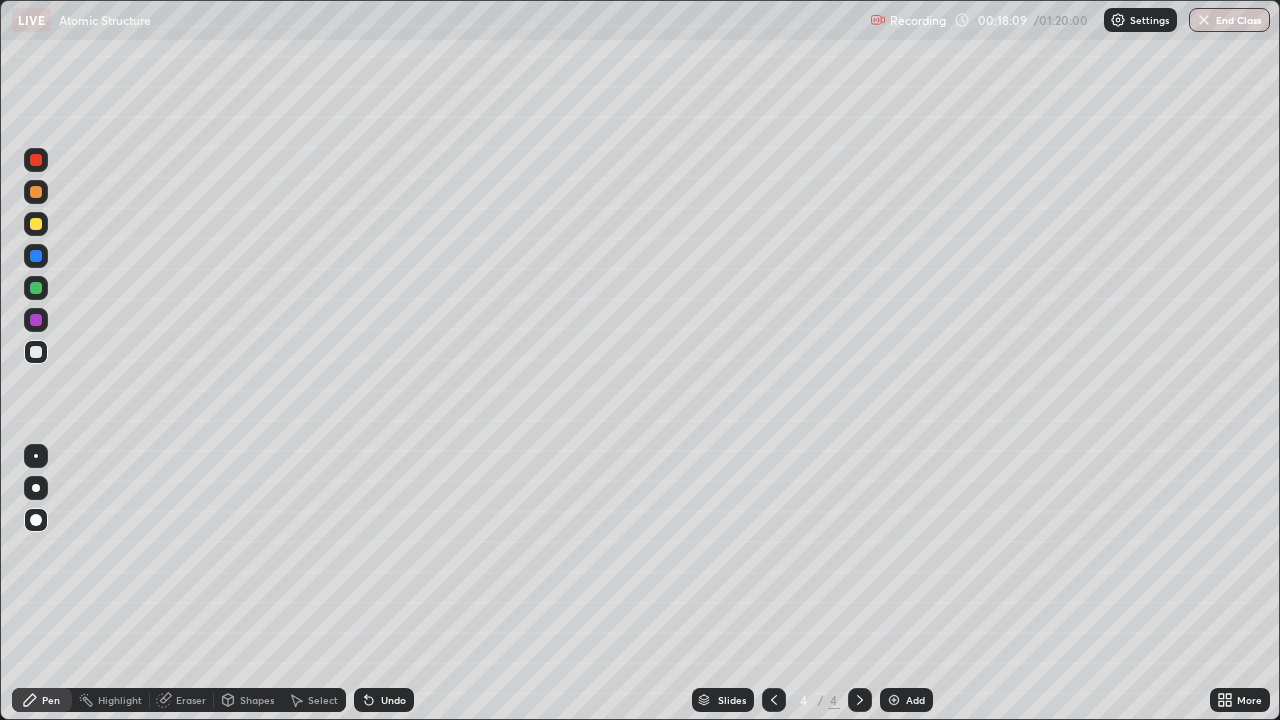 click at bounding box center [36, 320] 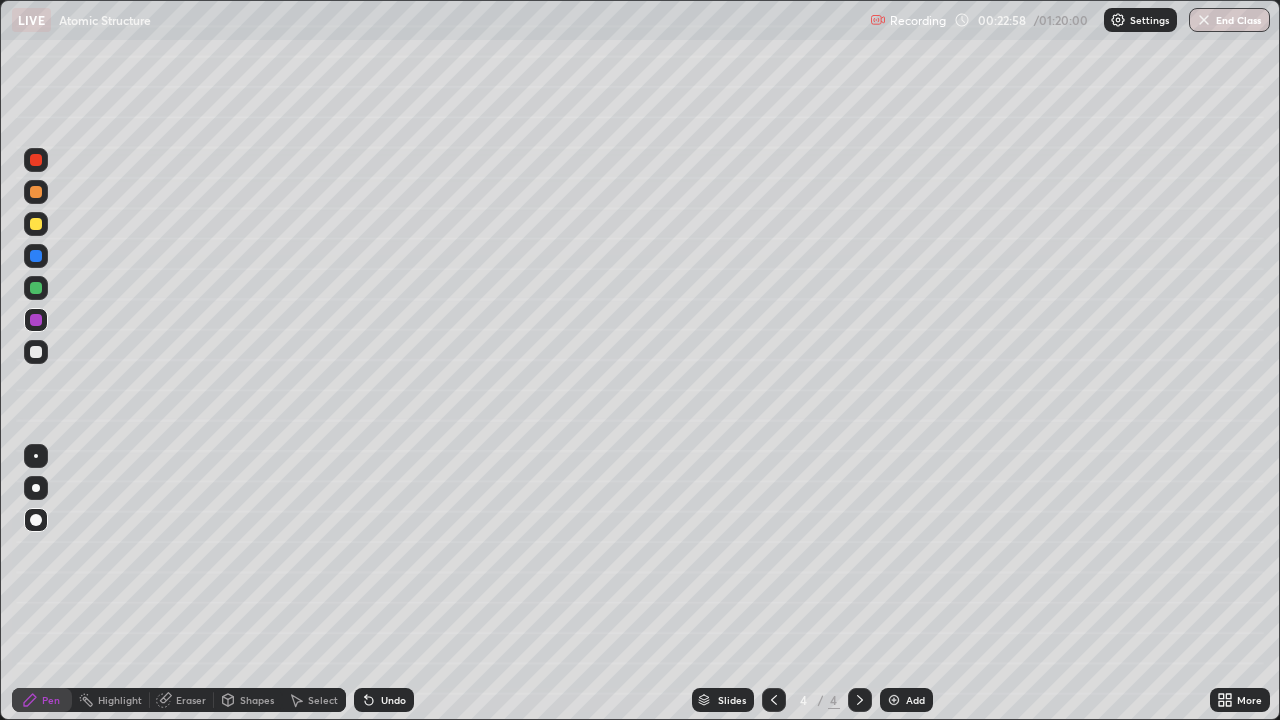 click at bounding box center (894, 700) 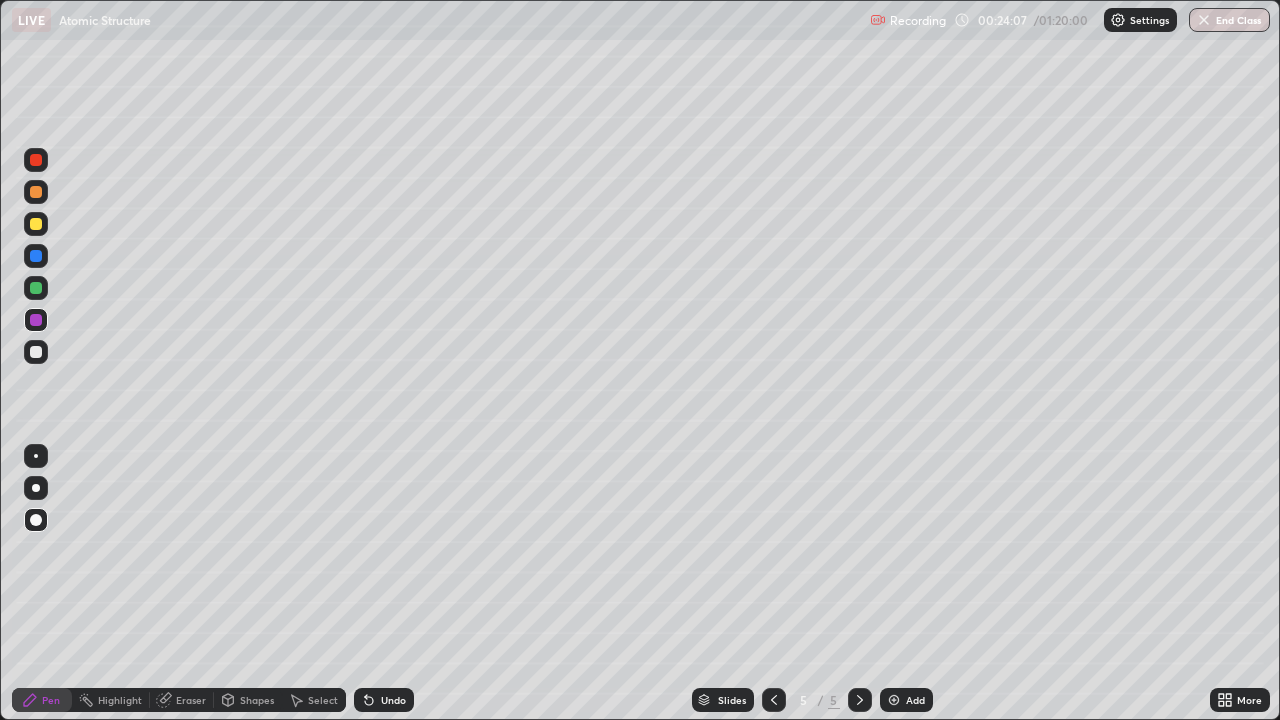 click on "Shapes" at bounding box center [257, 700] 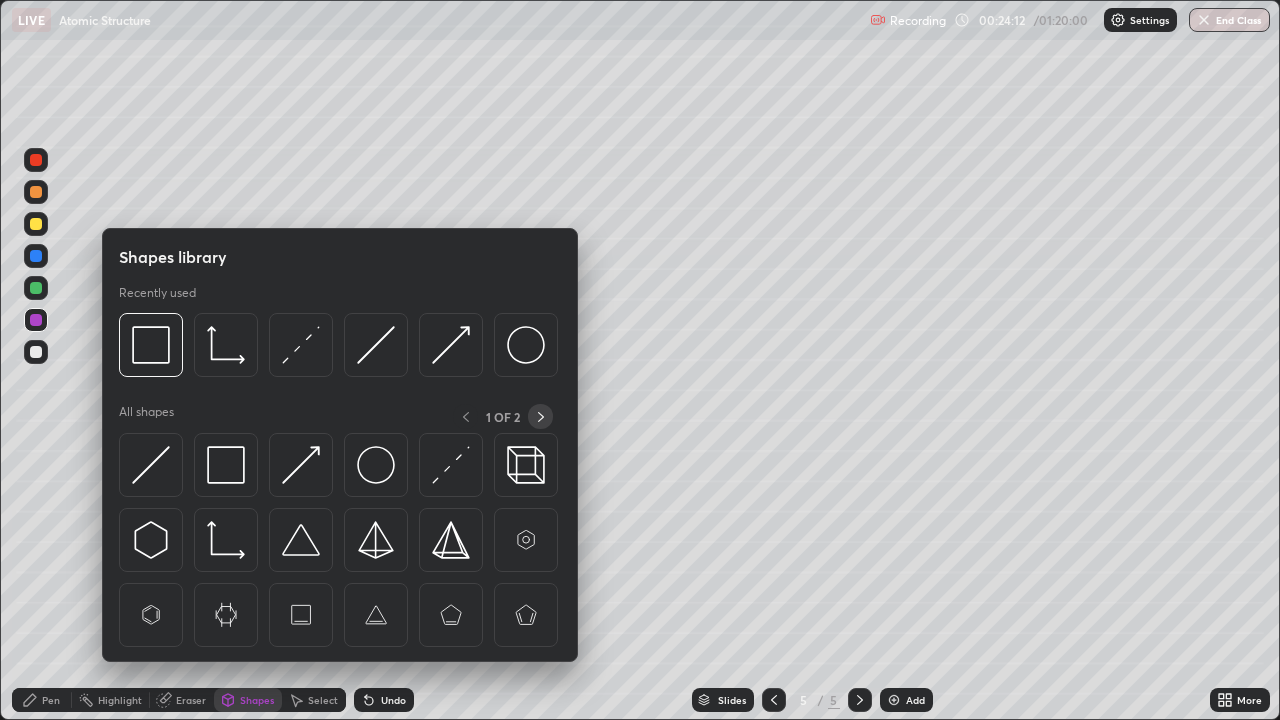 click 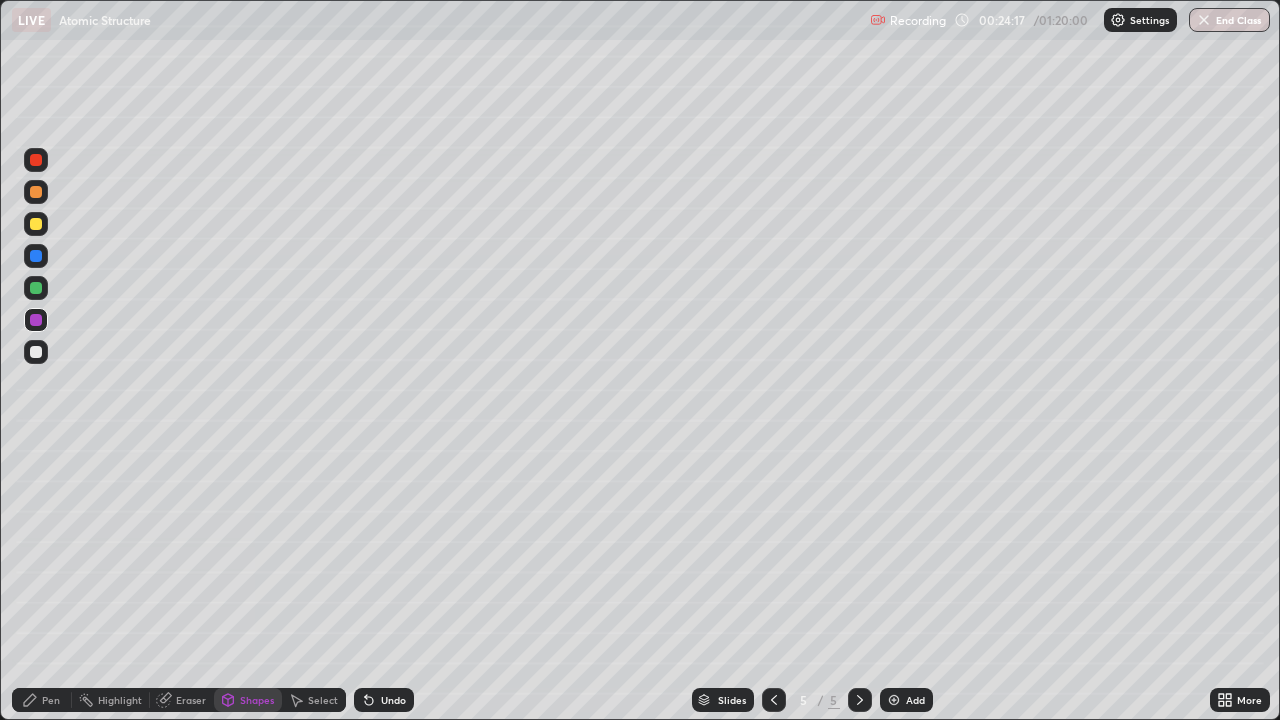 click on "Pen" at bounding box center (51, 700) 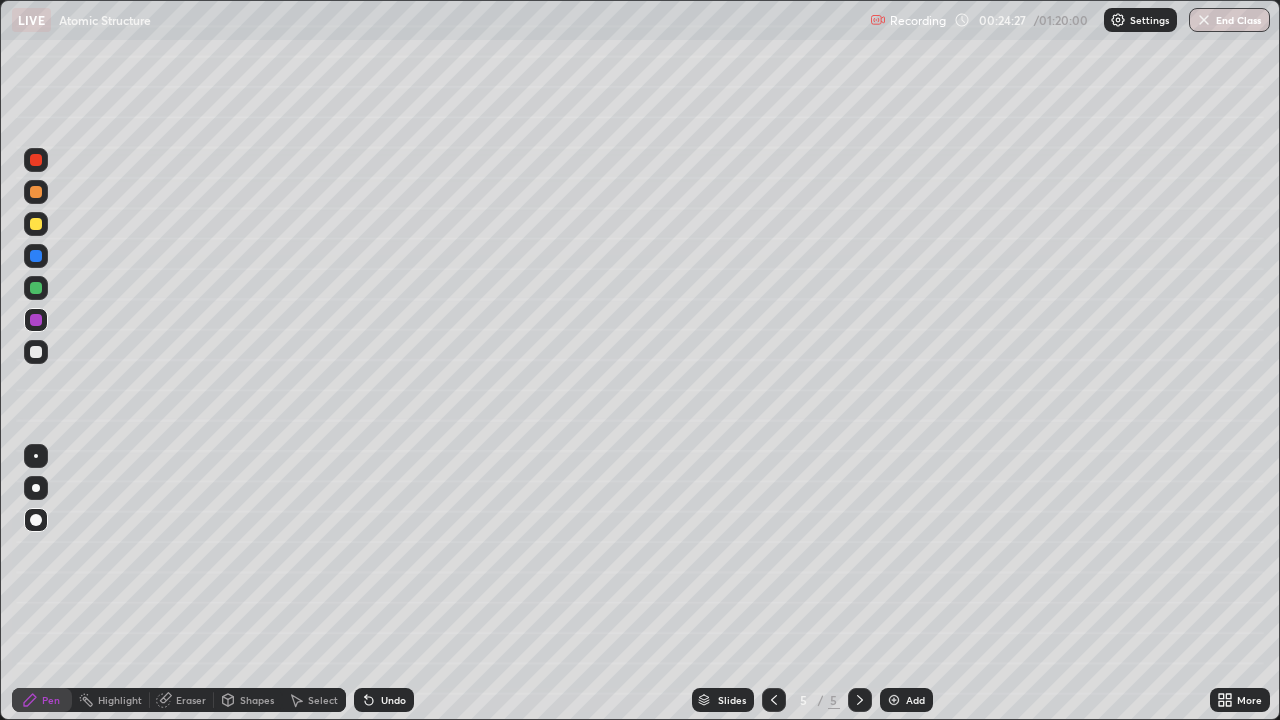 click at bounding box center [36, 488] 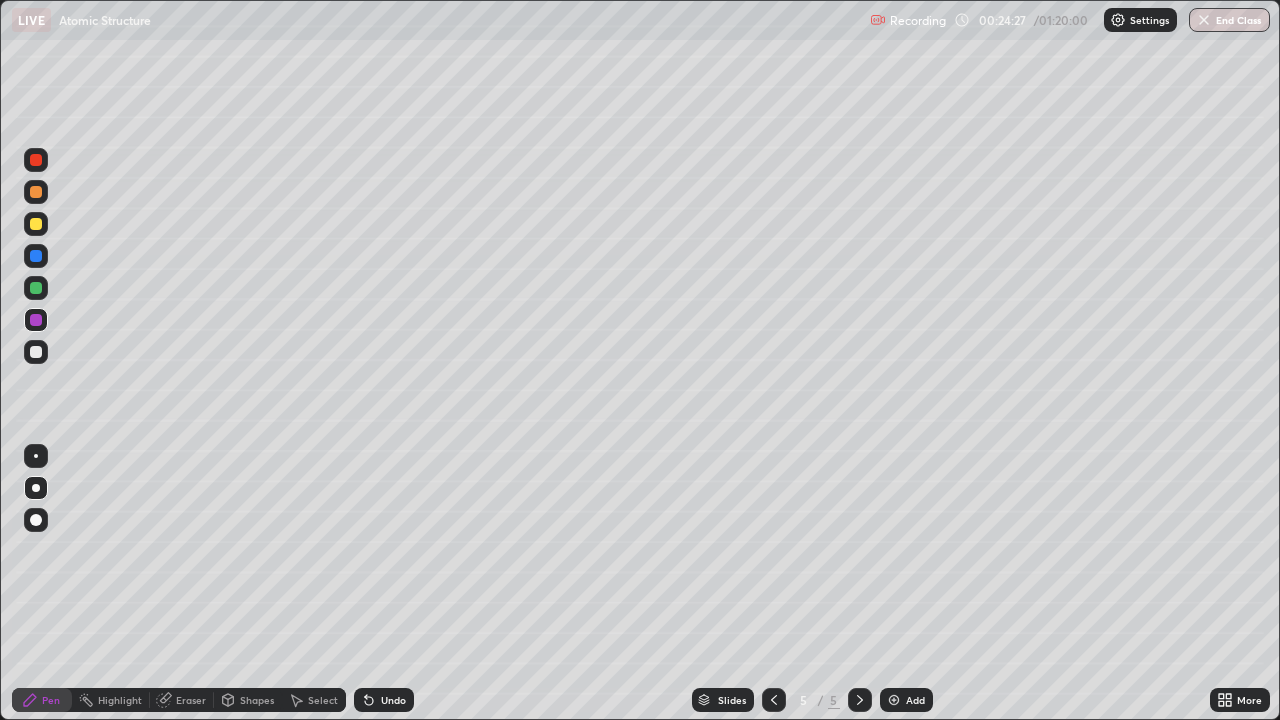 click at bounding box center [36, 352] 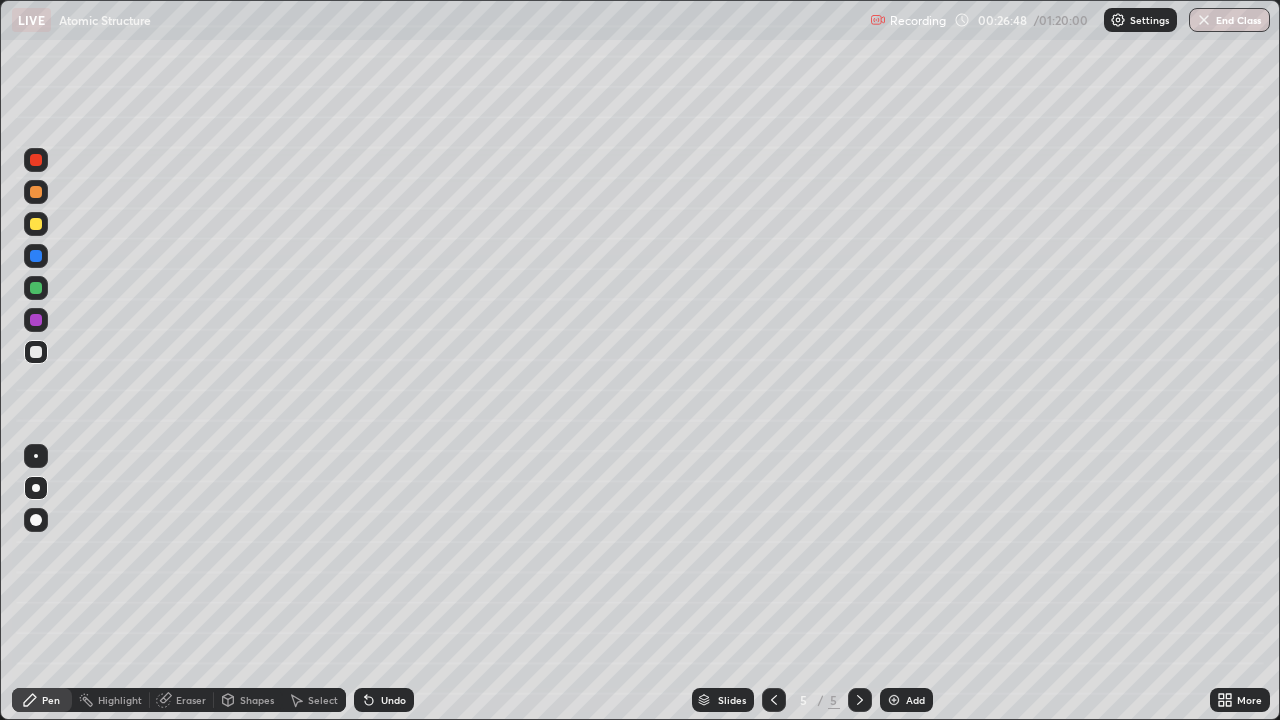 click at bounding box center (894, 700) 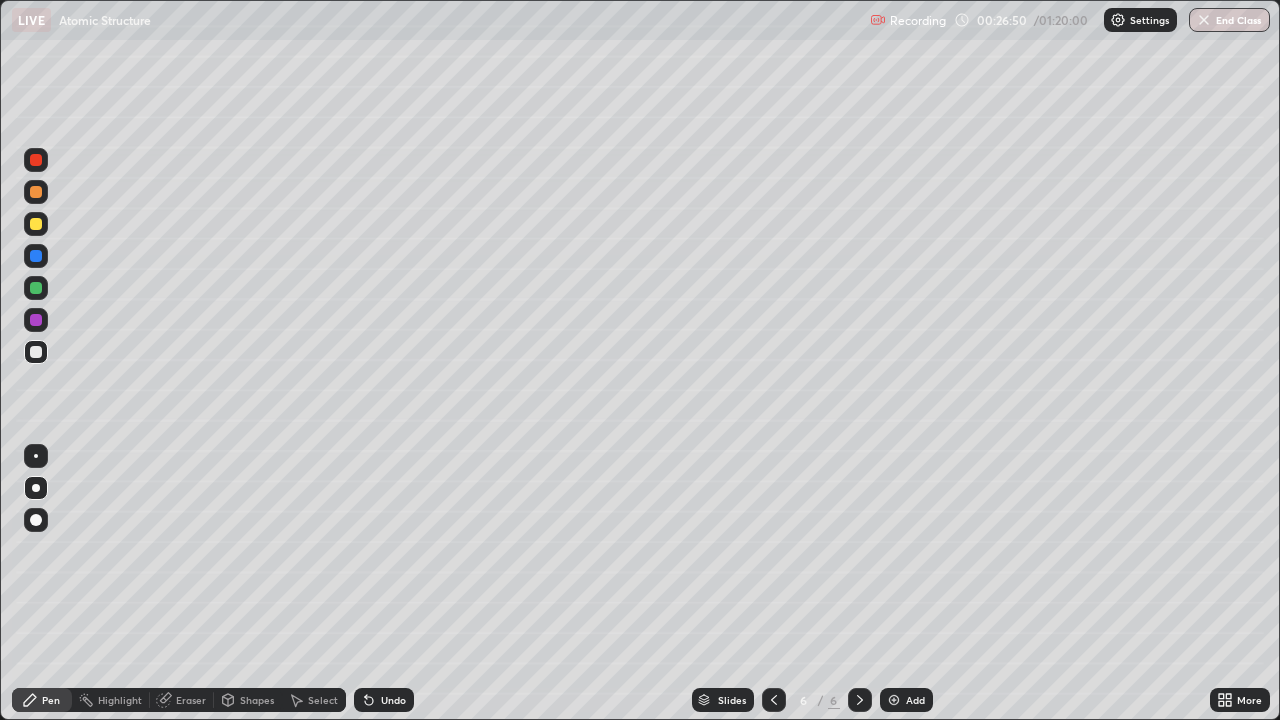 click at bounding box center (36, 520) 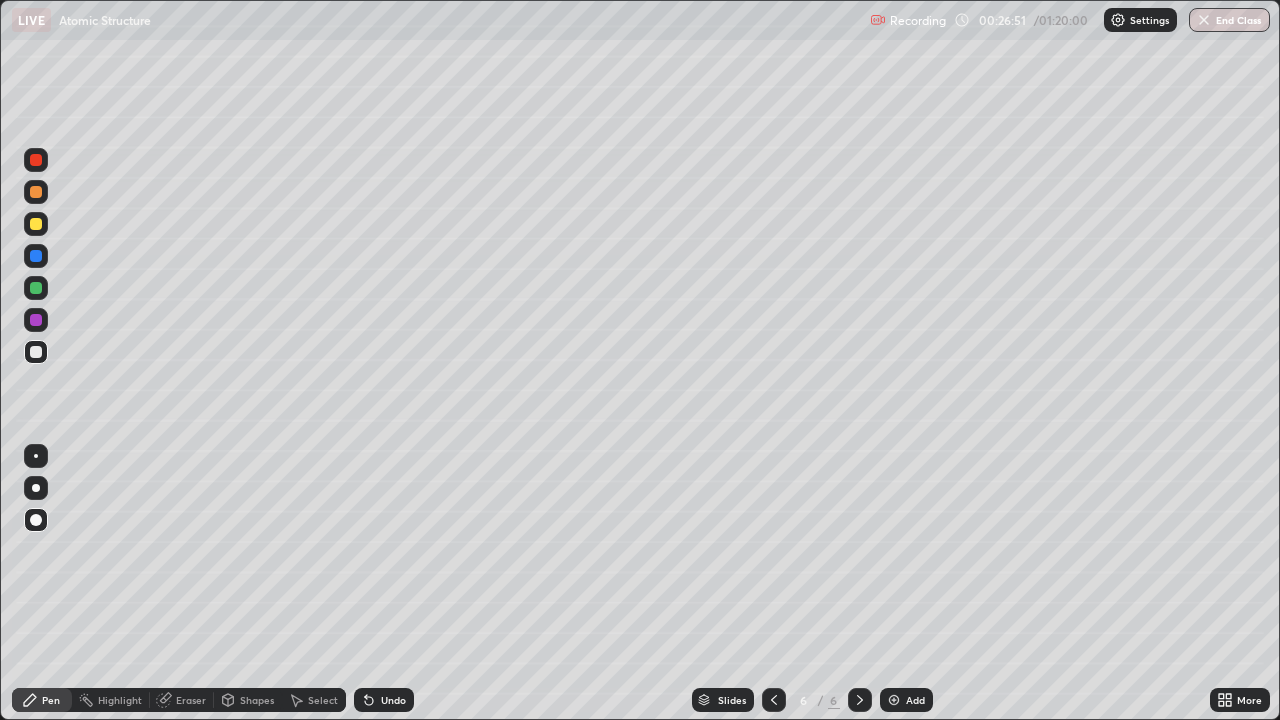 click at bounding box center [36, 320] 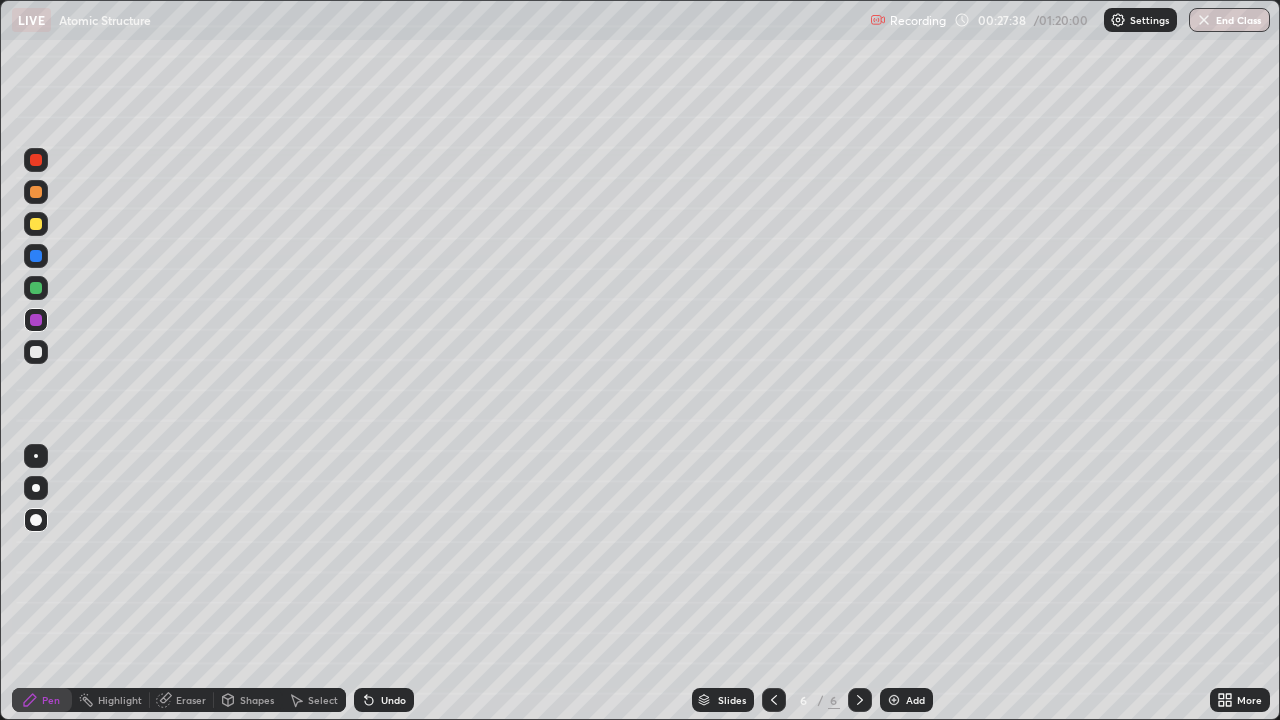 click 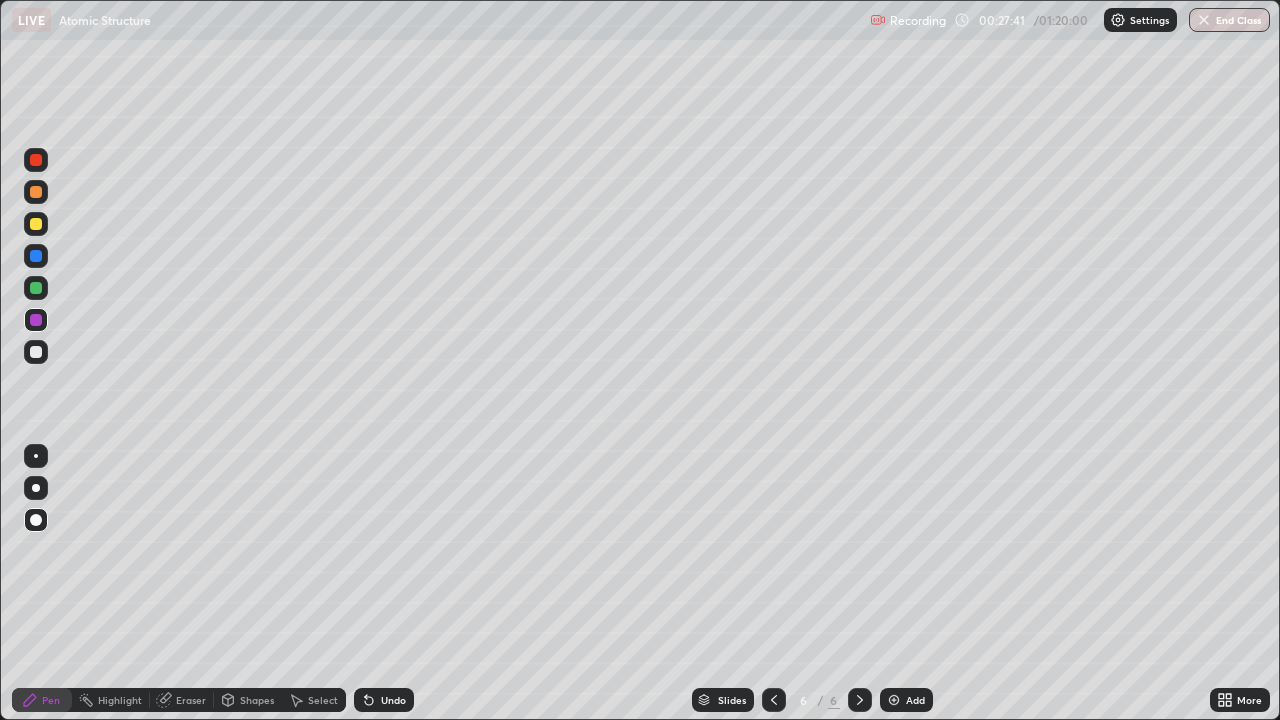 click on "Undo" at bounding box center (384, 700) 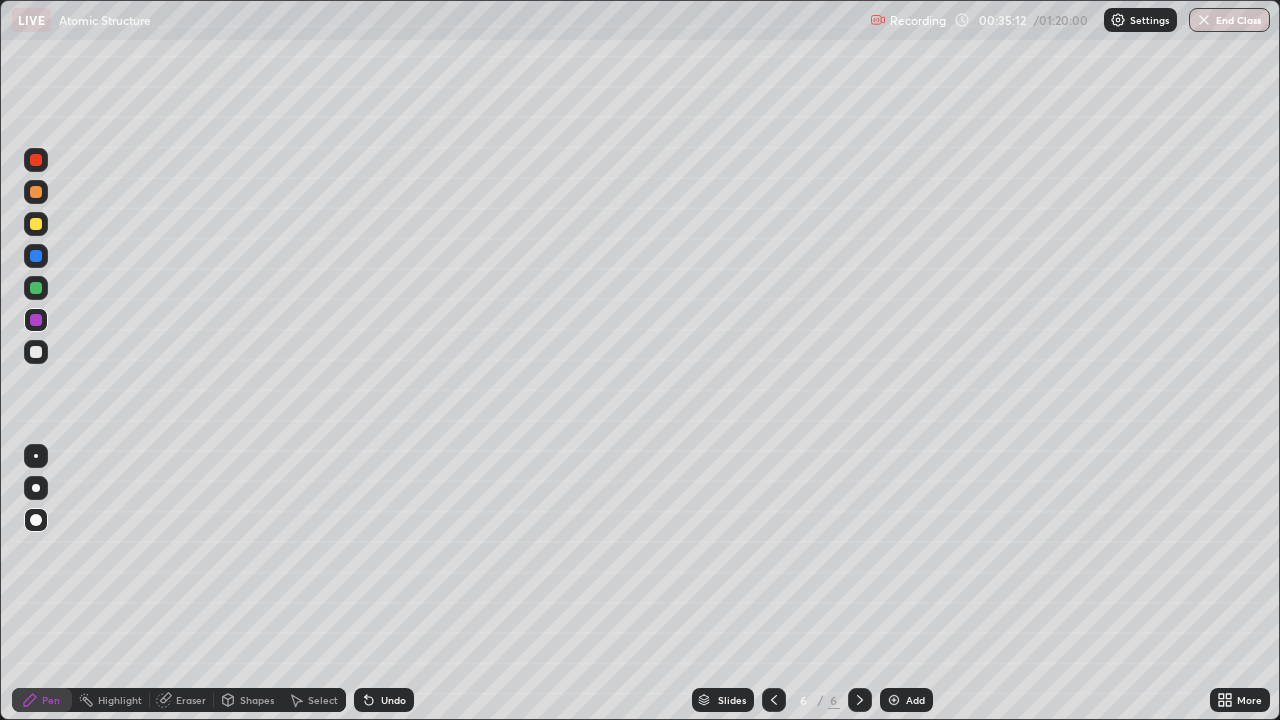 click at bounding box center [894, 700] 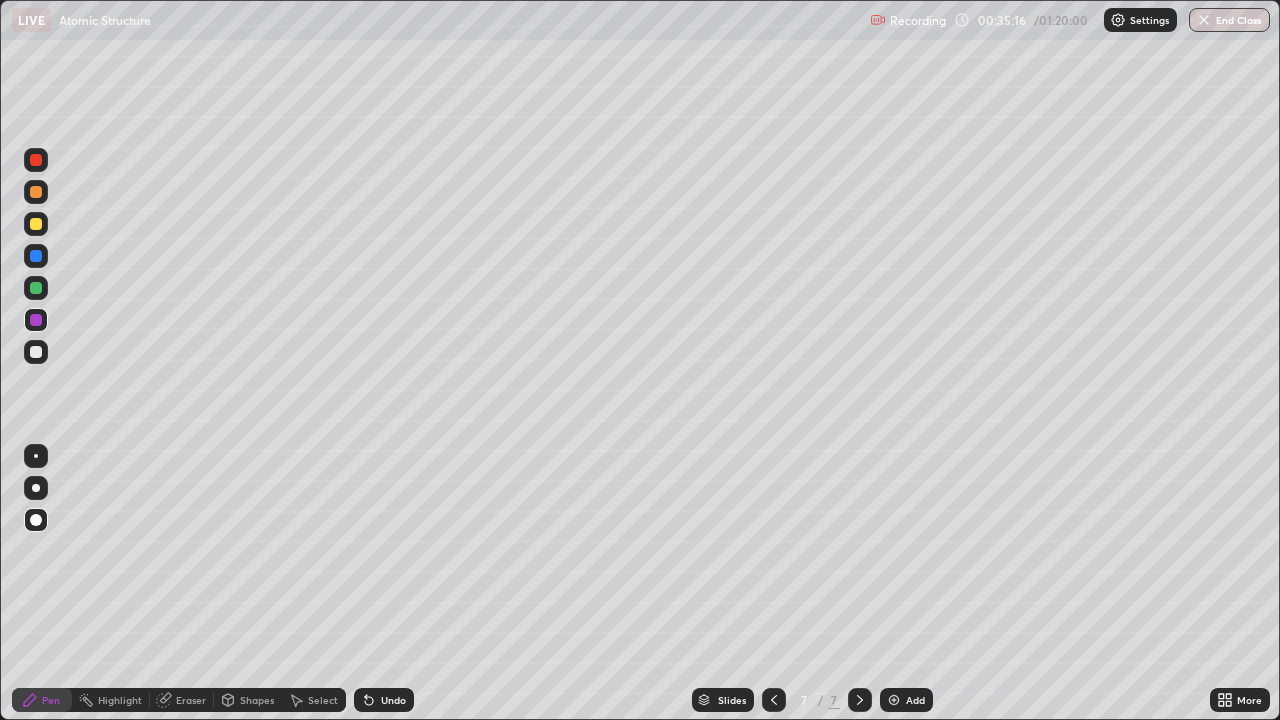 click at bounding box center [36, 520] 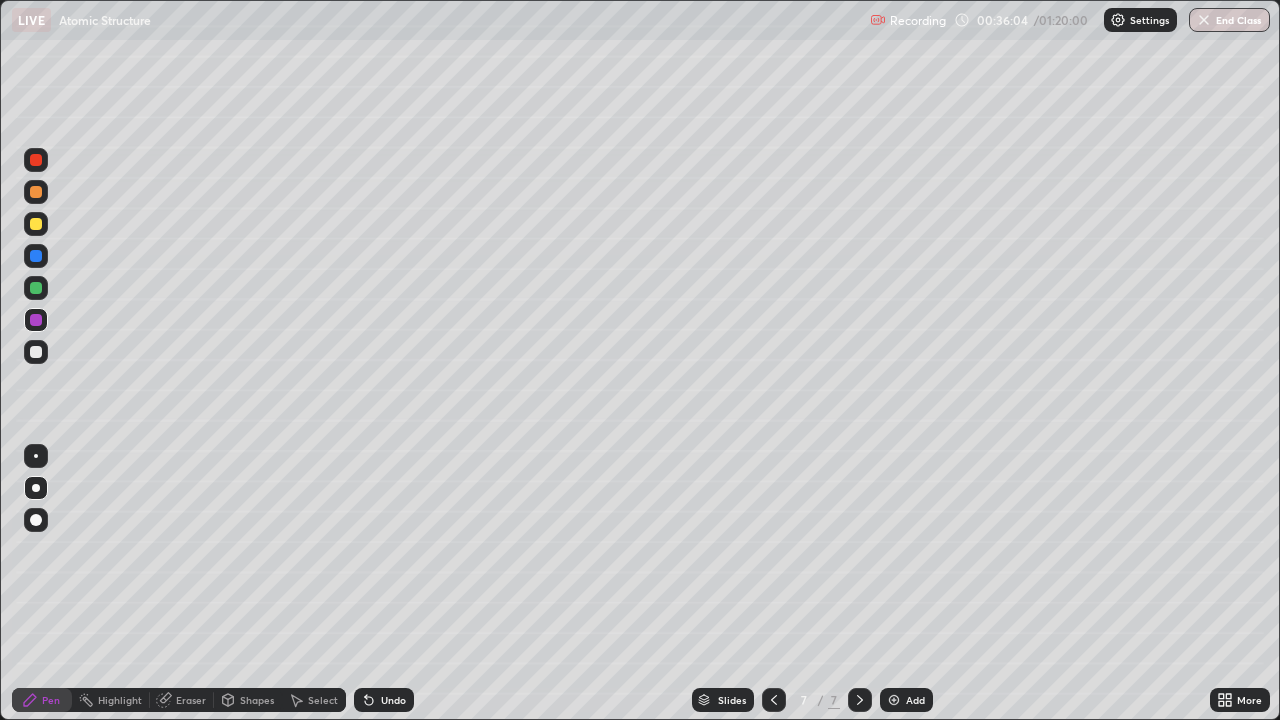 click on "Shapes" at bounding box center [248, 700] 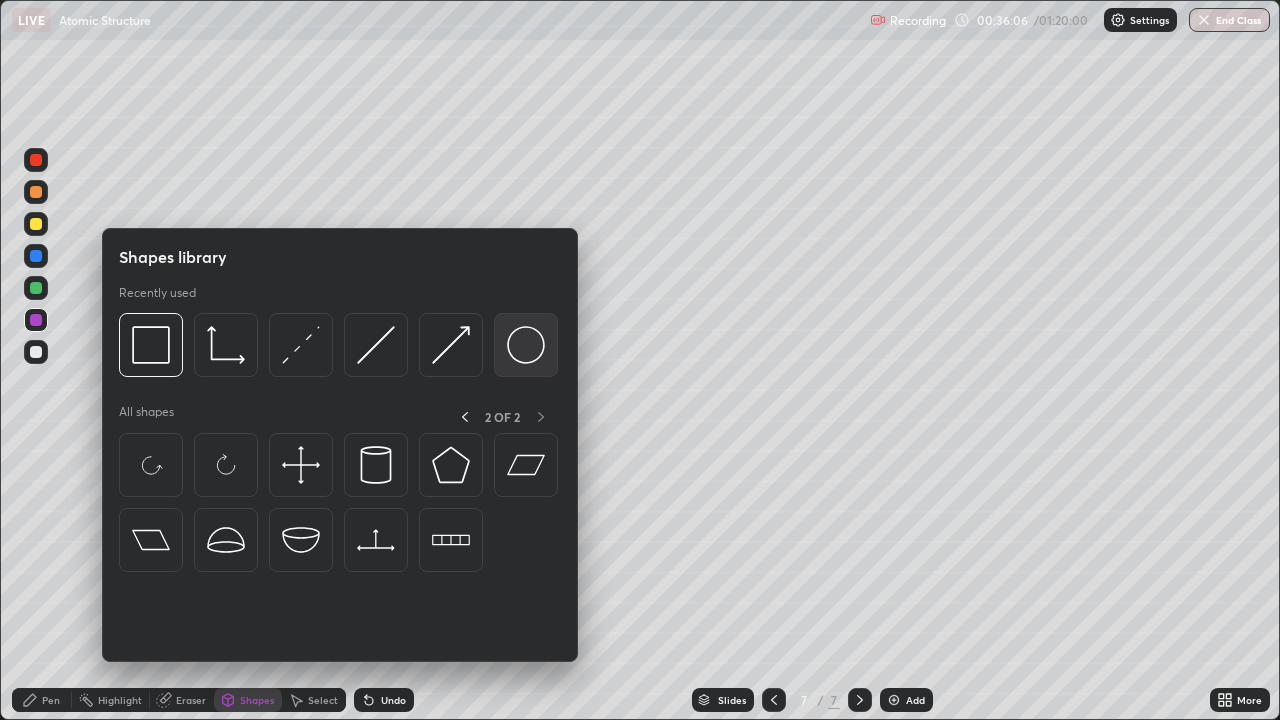 click at bounding box center [526, 345] 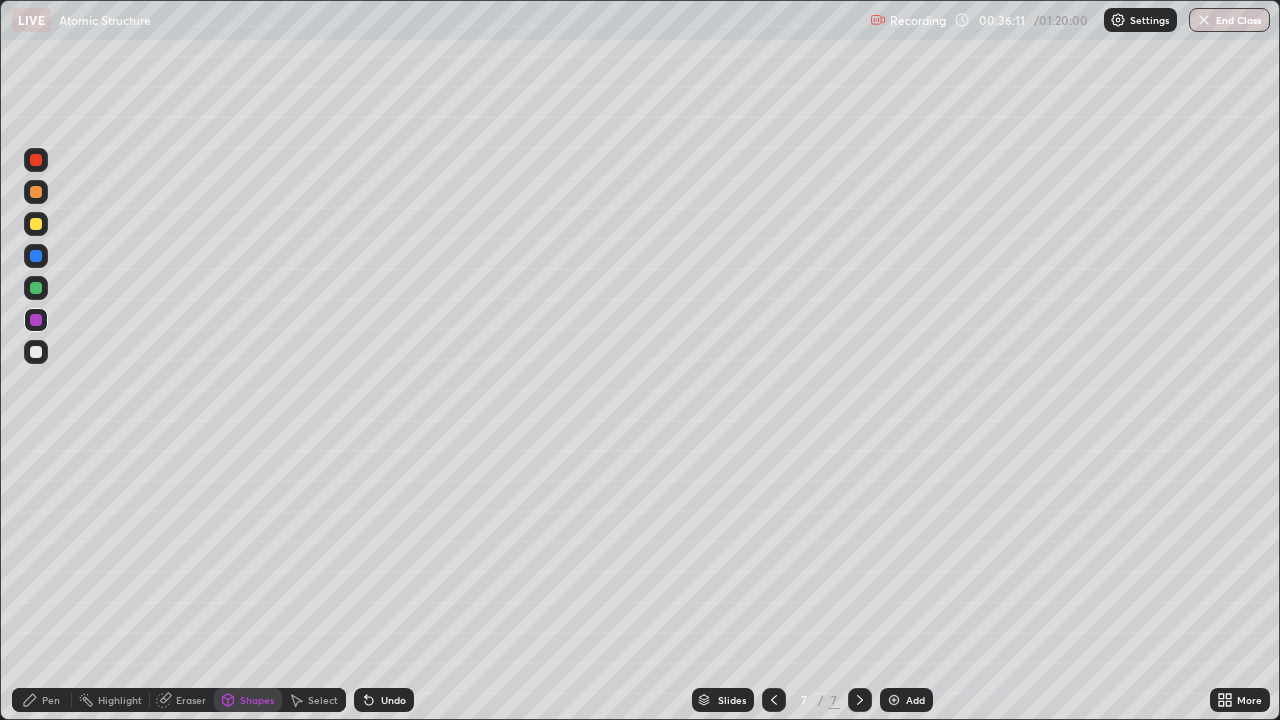 click on "Pen" at bounding box center (51, 700) 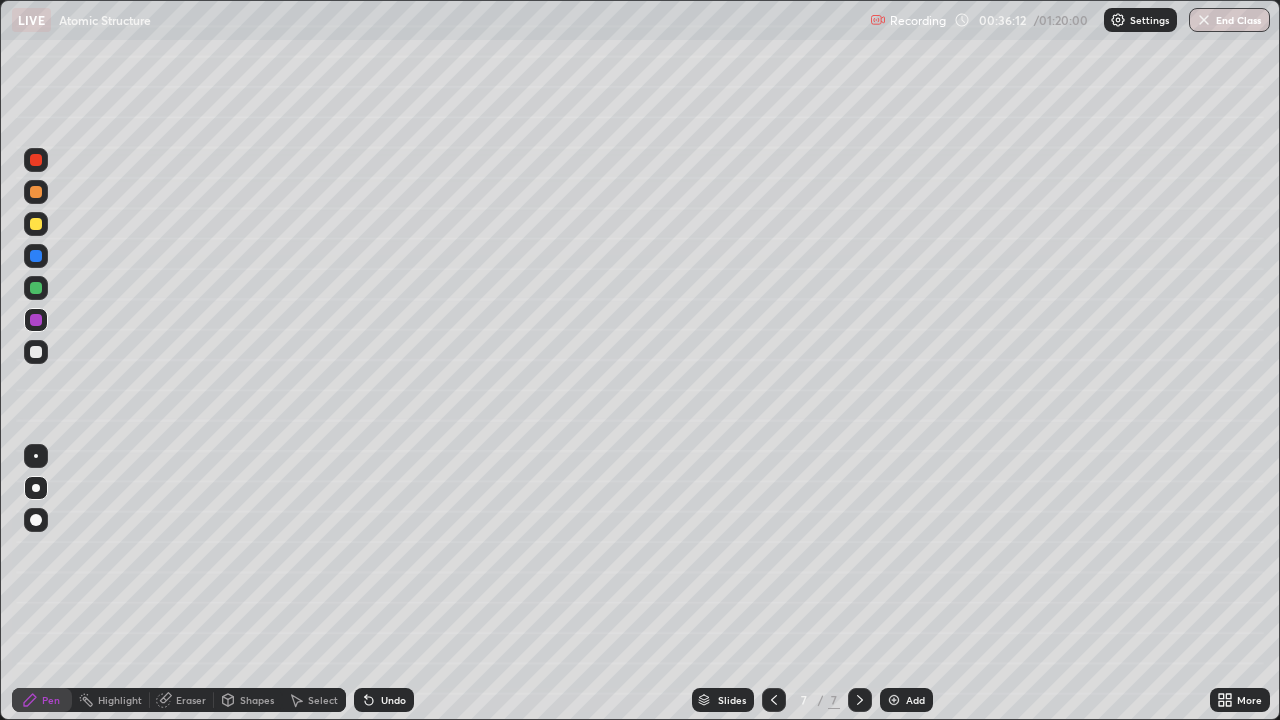 click at bounding box center (36, 352) 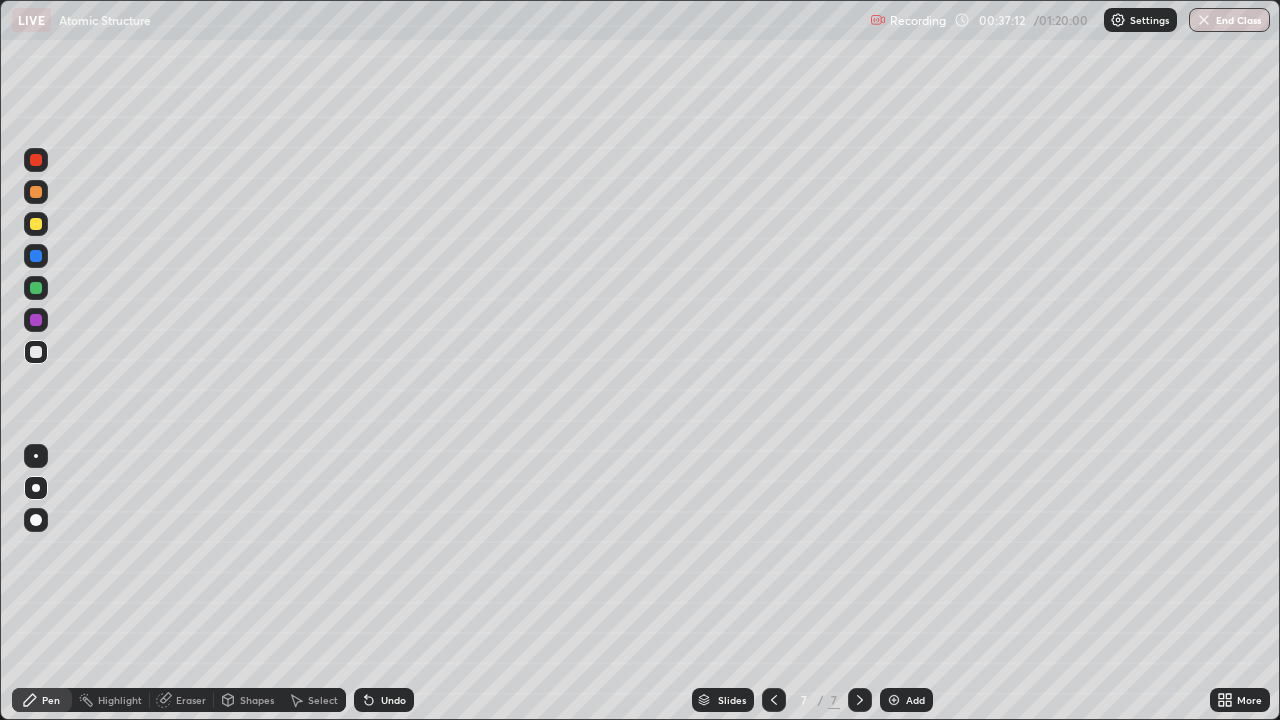 click on "Pen" at bounding box center (51, 700) 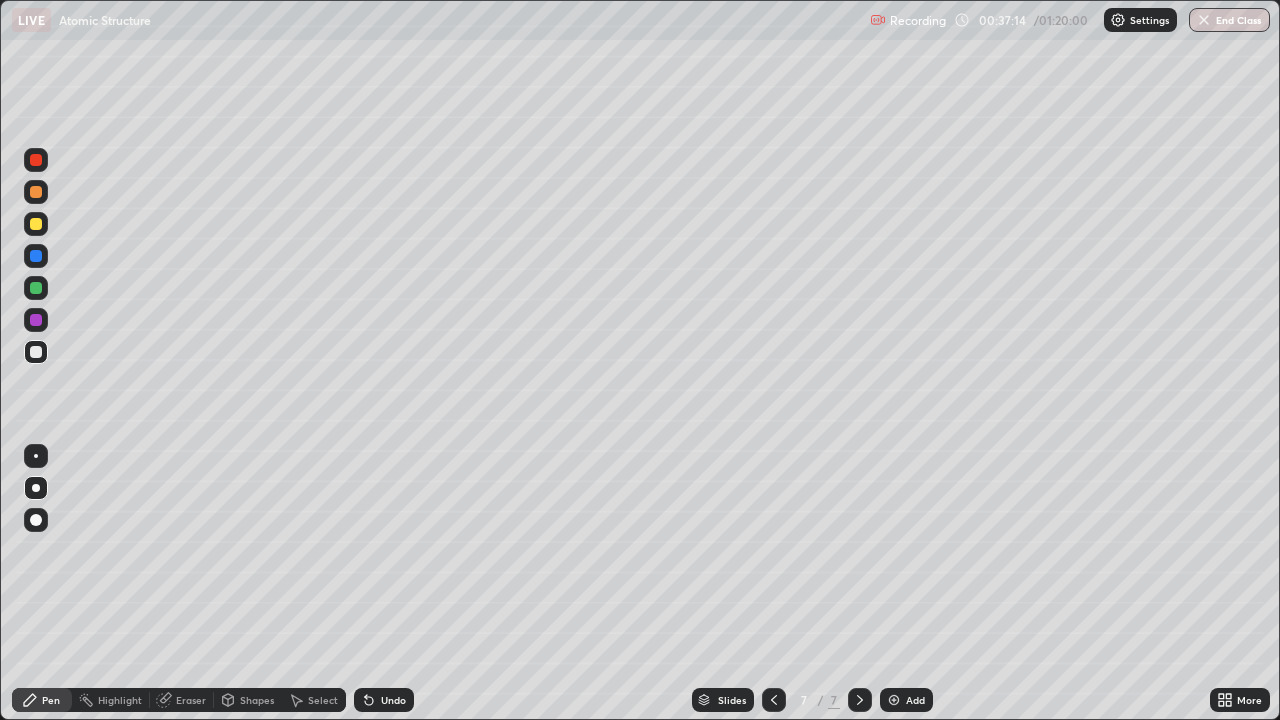 click at bounding box center (36, 320) 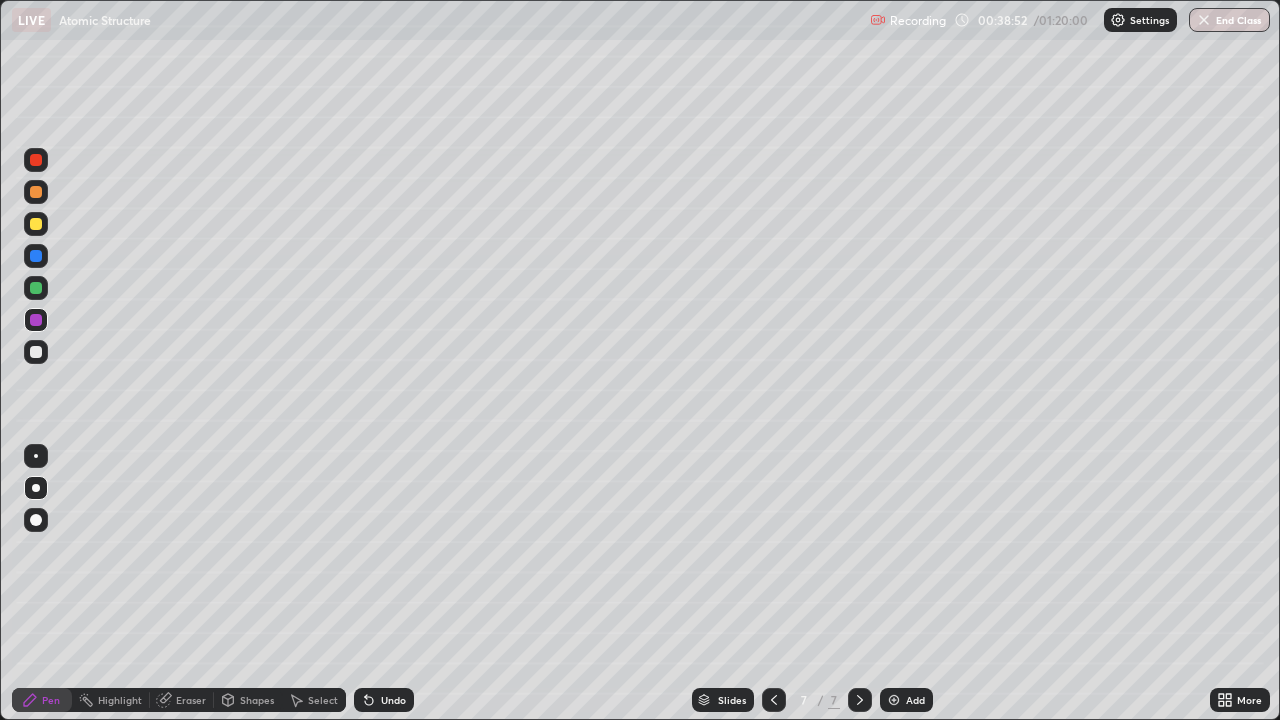 click at bounding box center [36, 520] 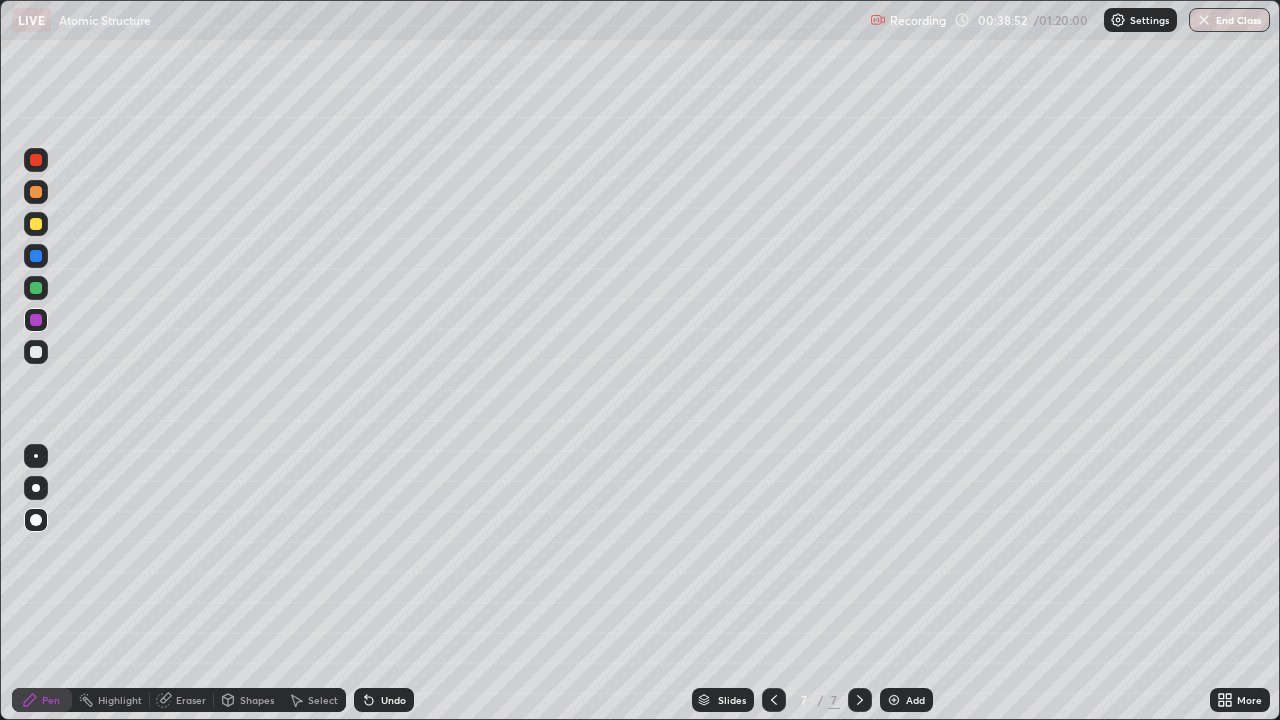 click at bounding box center [36, 352] 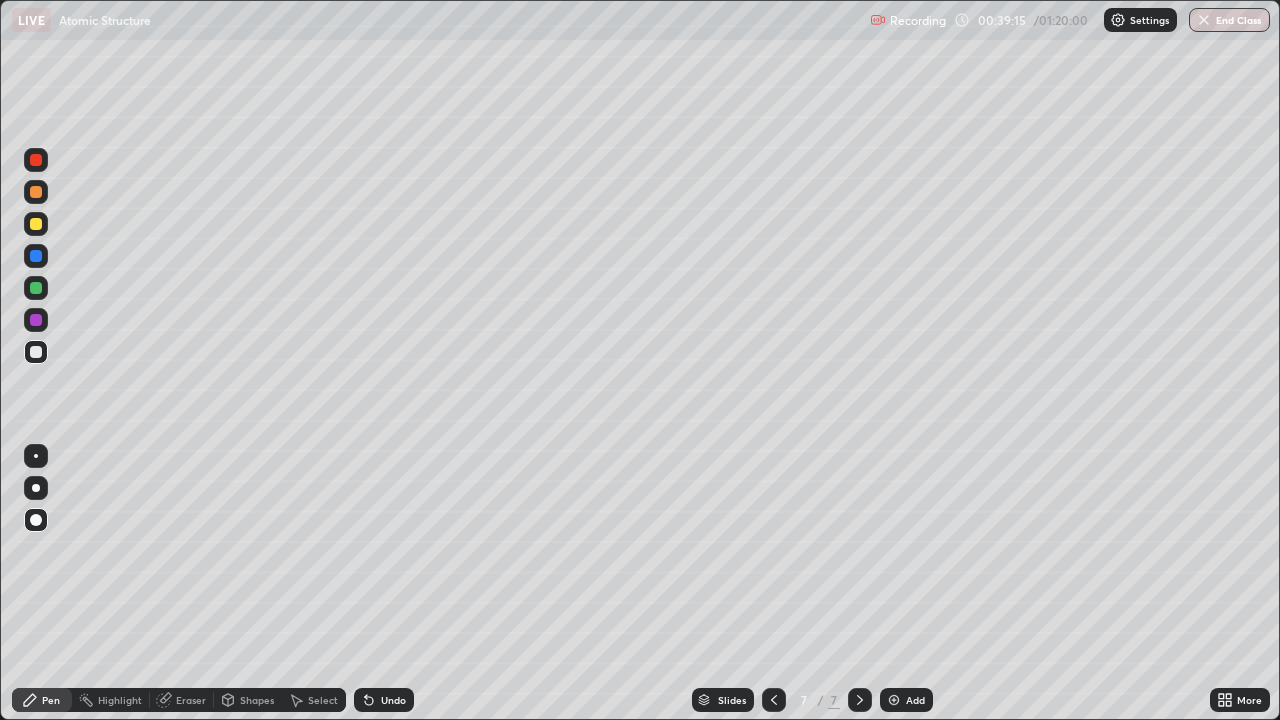 click at bounding box center (894, 700) 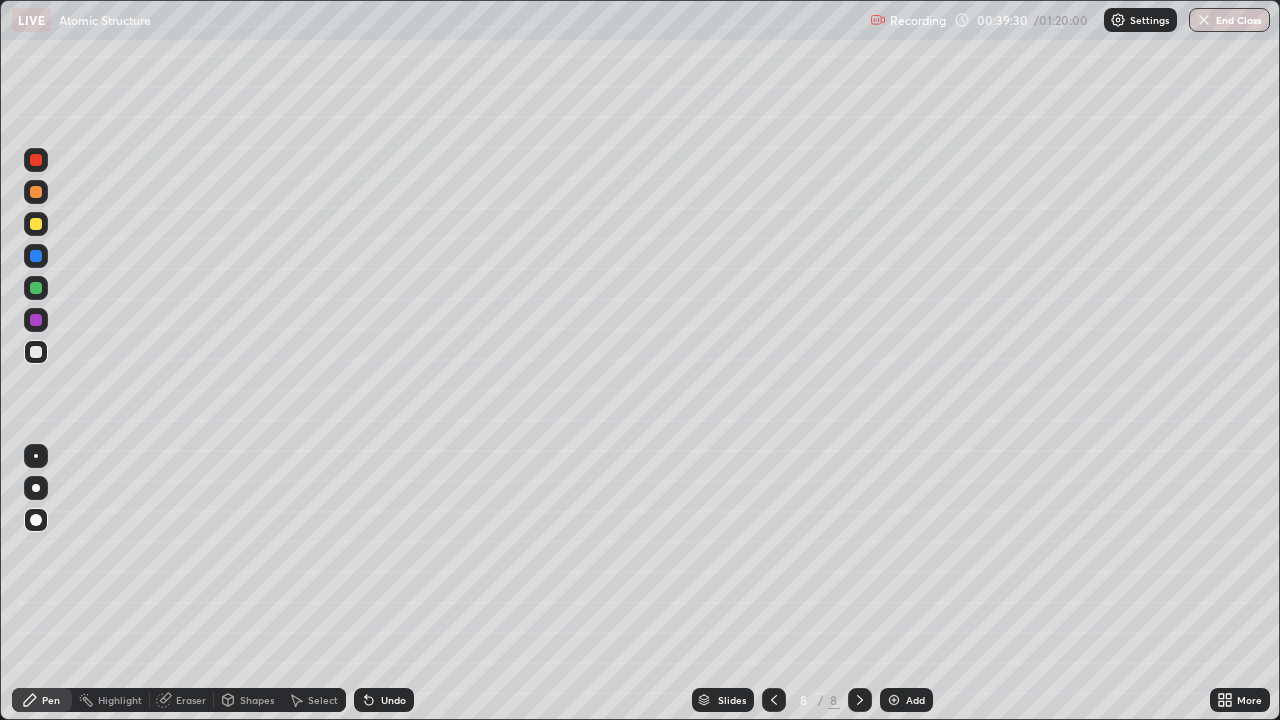 click at bounding box center [36, 352] 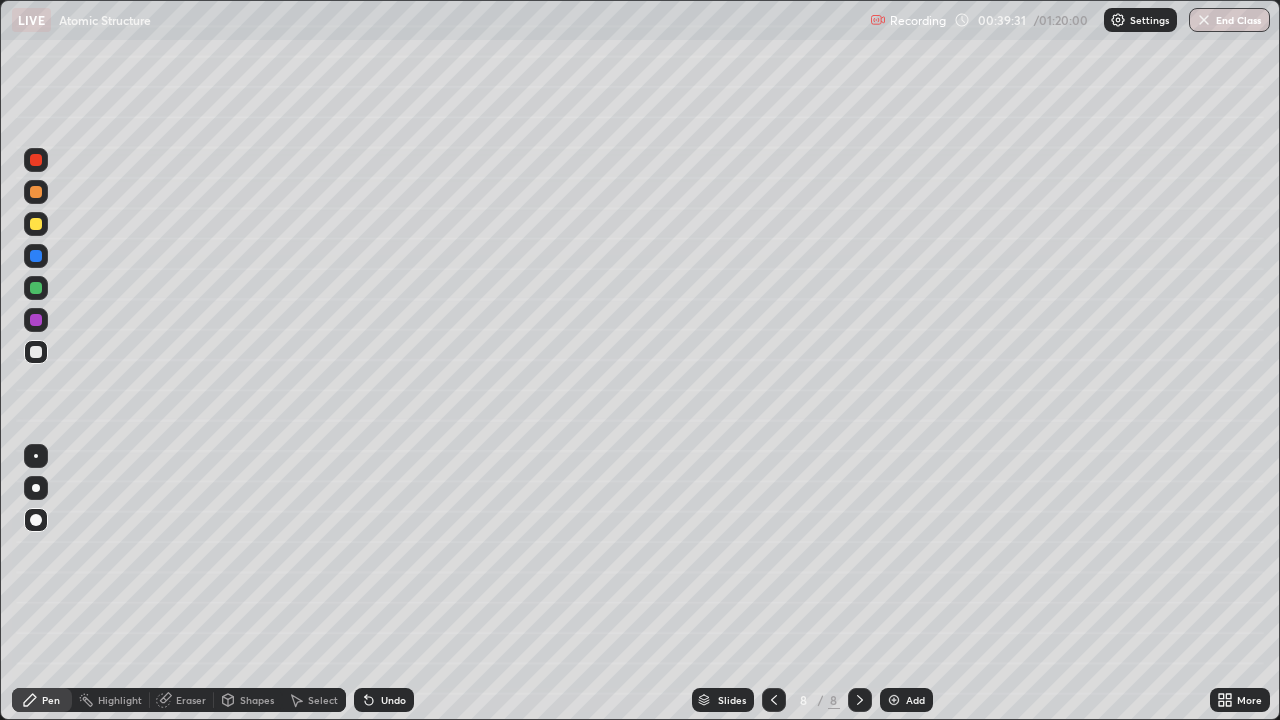 click at bounding box center [36, 320] 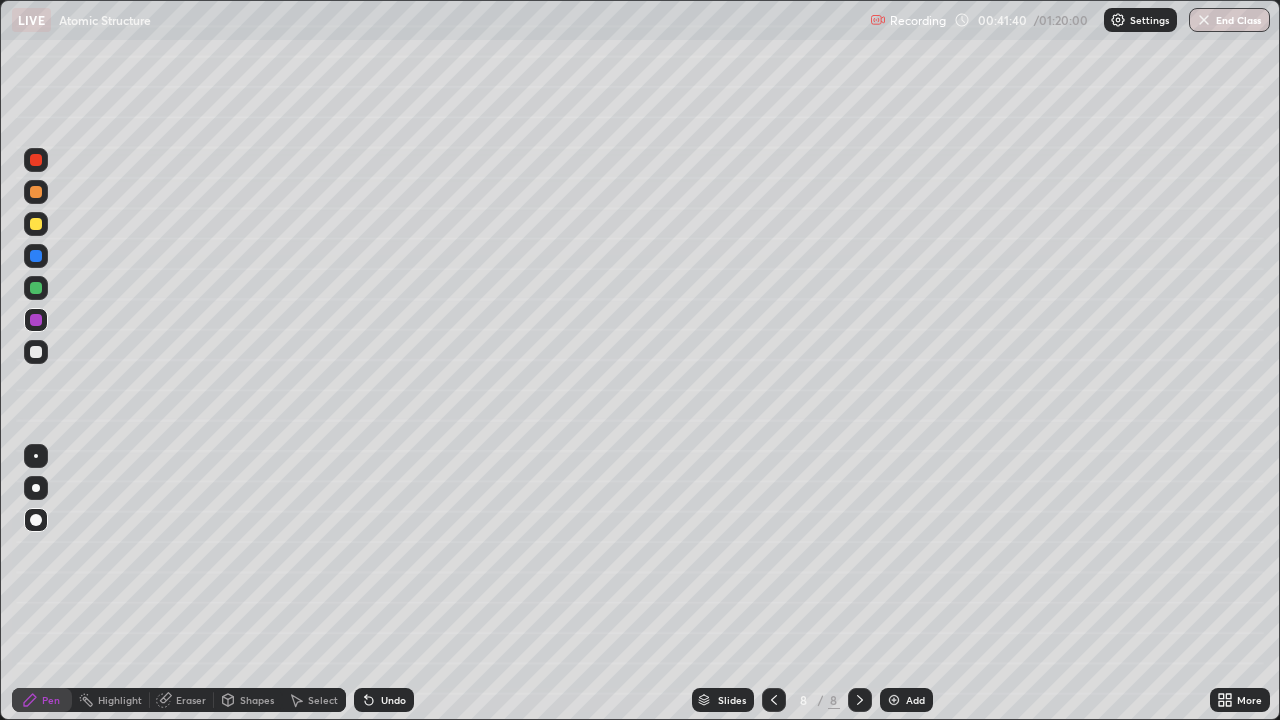 click at bounding box center (36, 488) 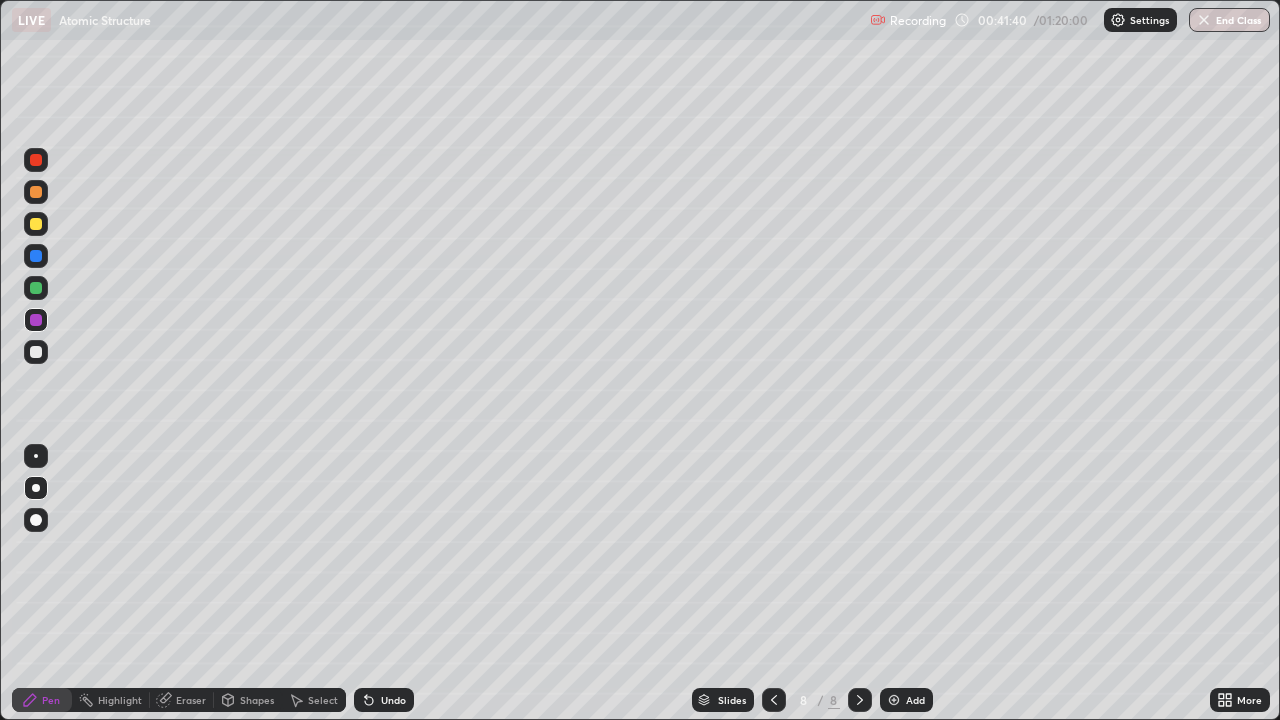 click at bounding box center (36, 520) 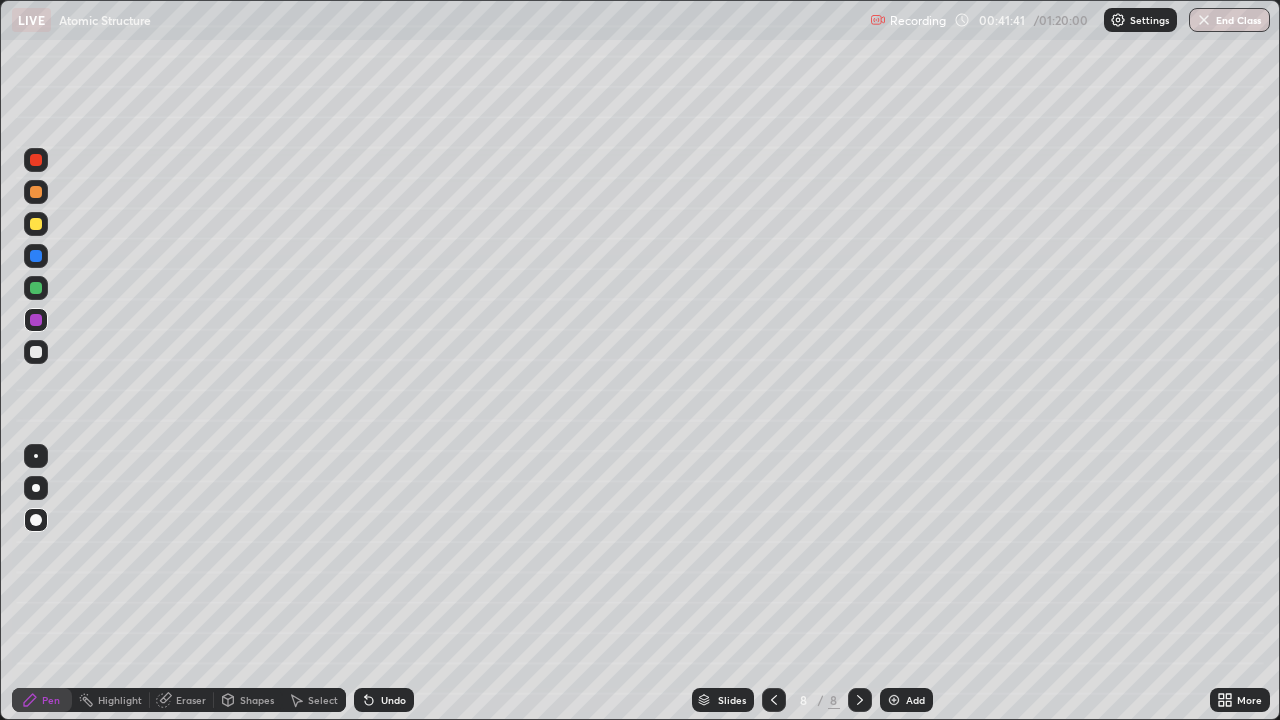 click at bounding box center (36, 352) 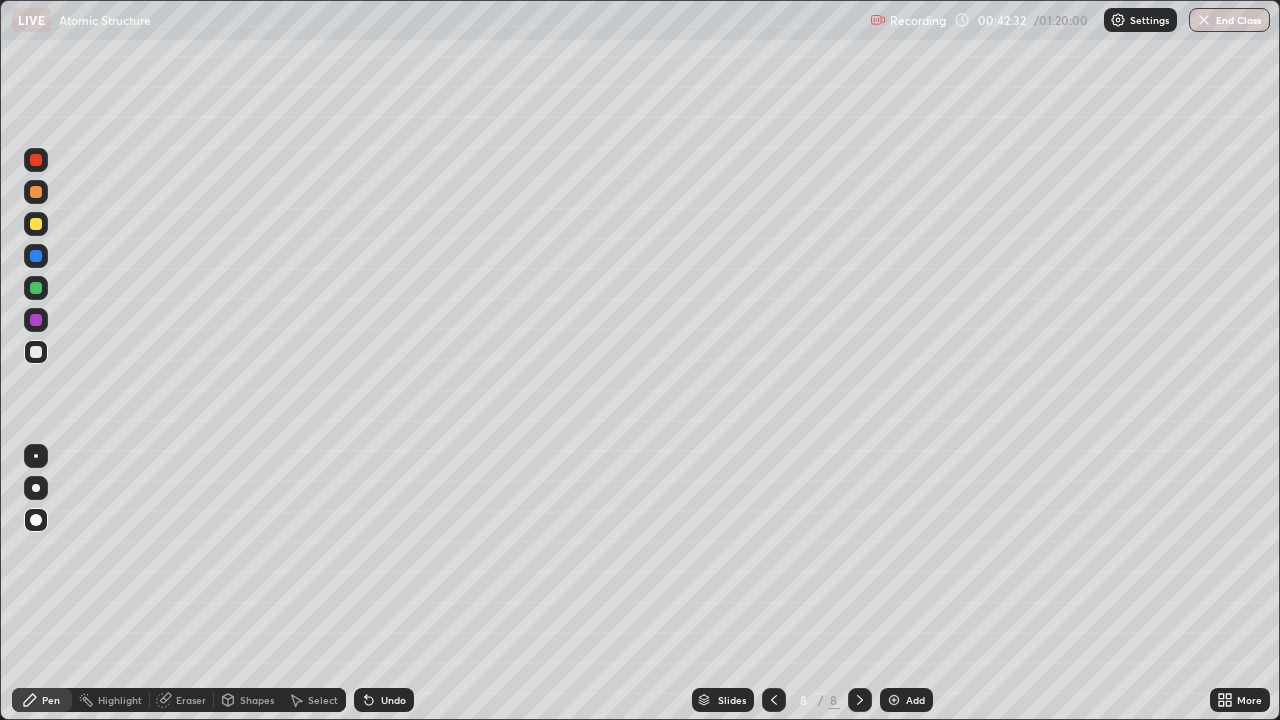 click on "Undo" at bounding box center (393, 700) 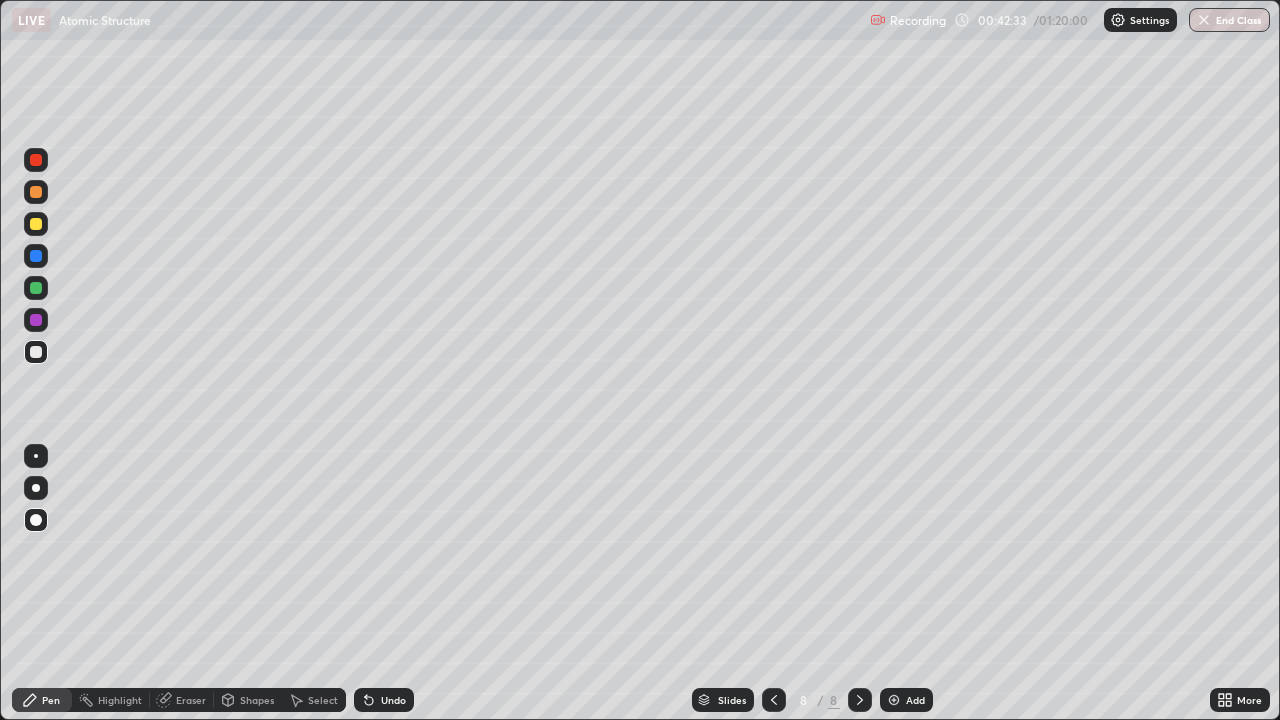 click on "Undo" at bounding box center [393, 700] 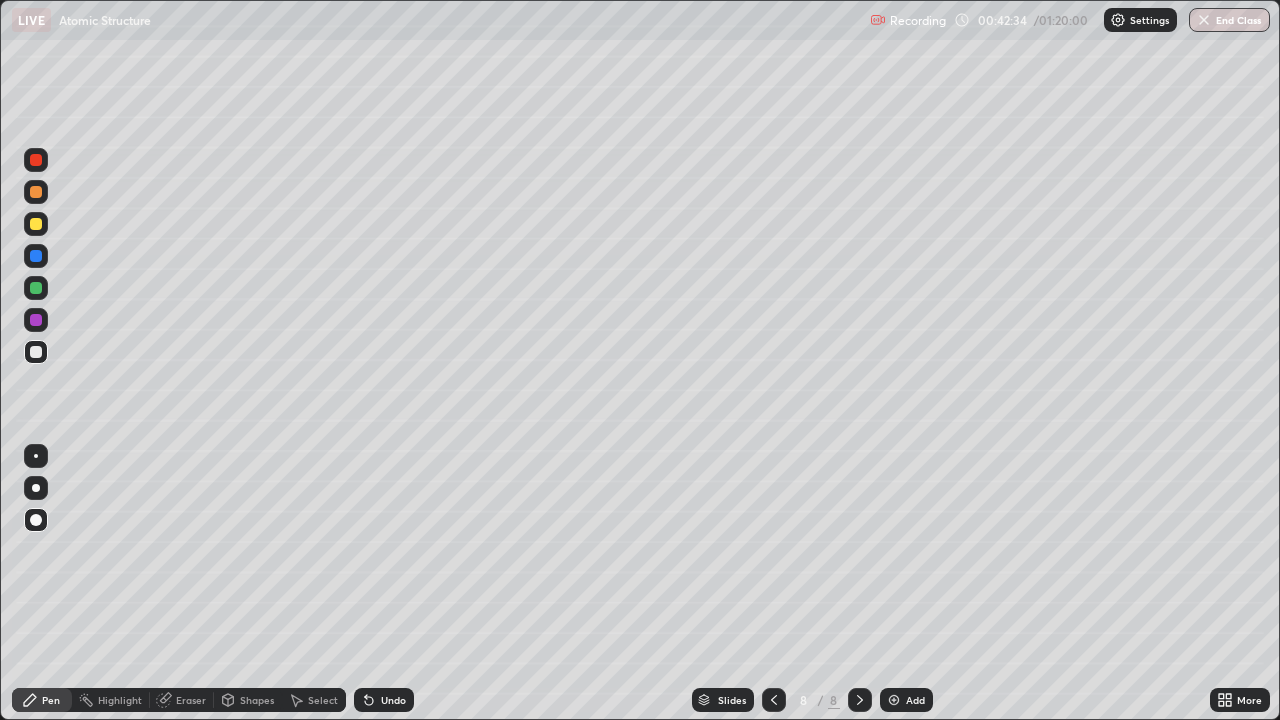 click on "Undo" at bounding box center (384, 700) 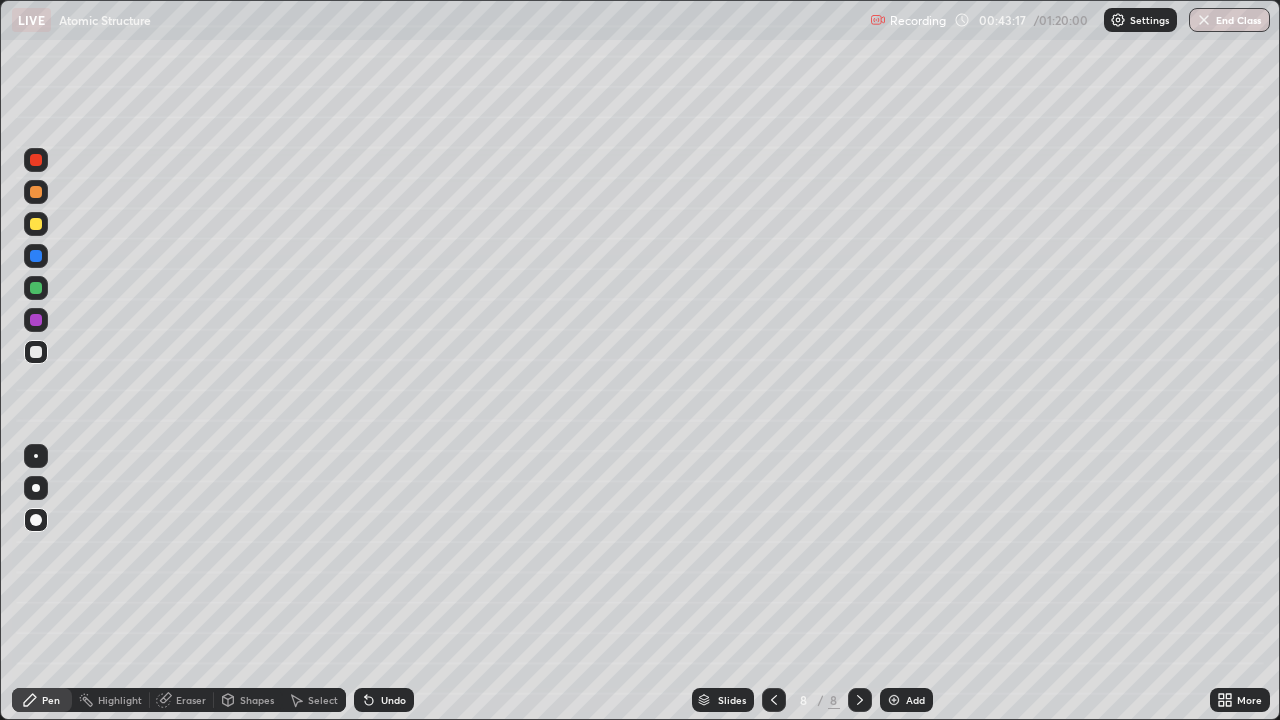 click at bounding box center [894, 700] 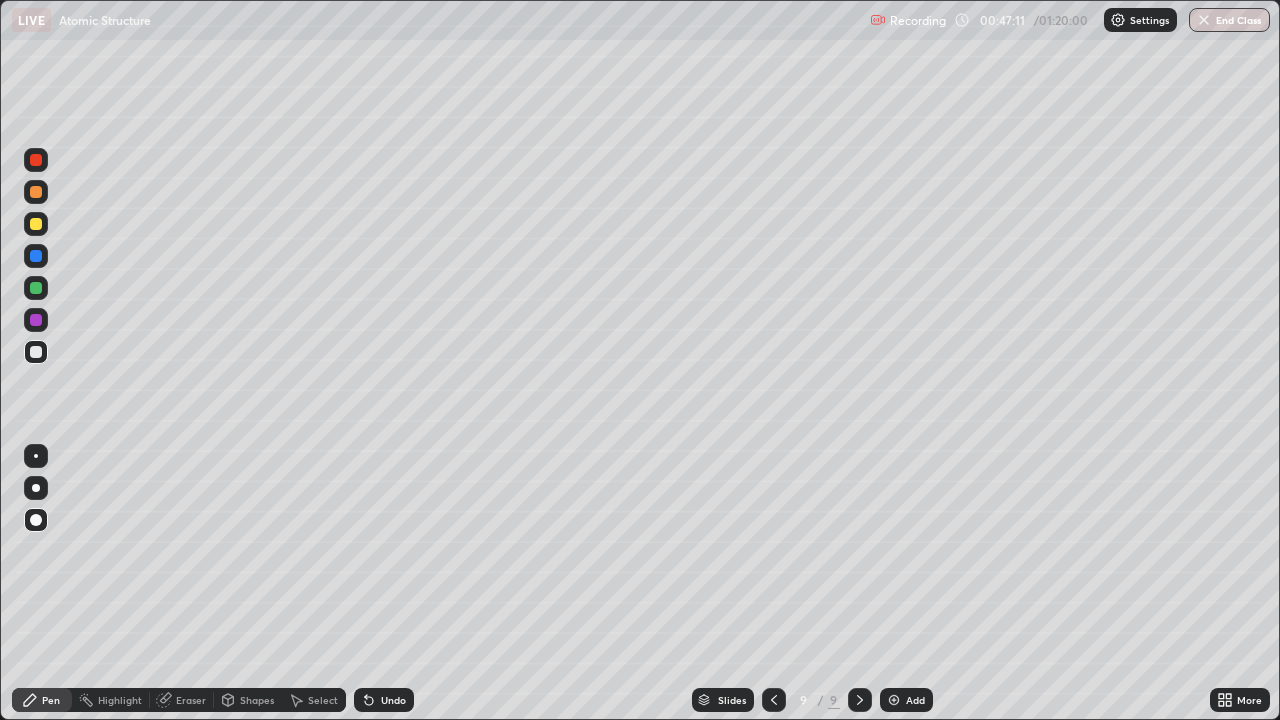 click at bounding box center (774, 700) 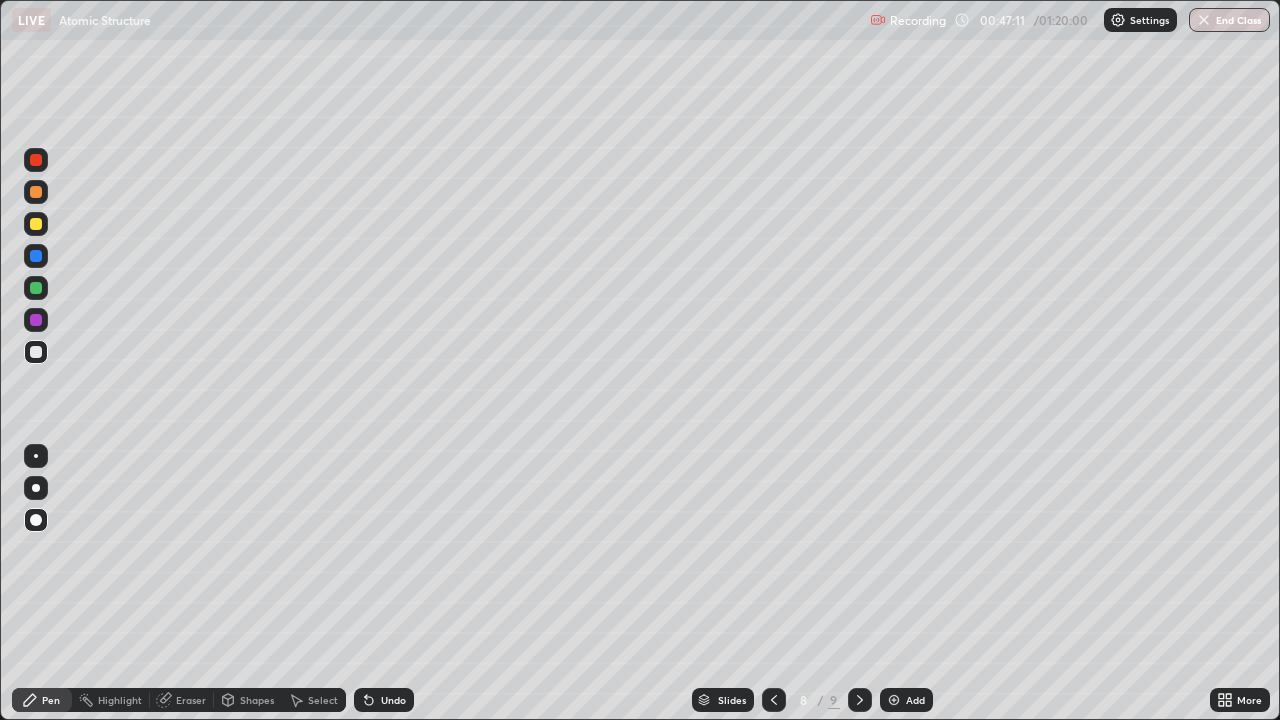 click 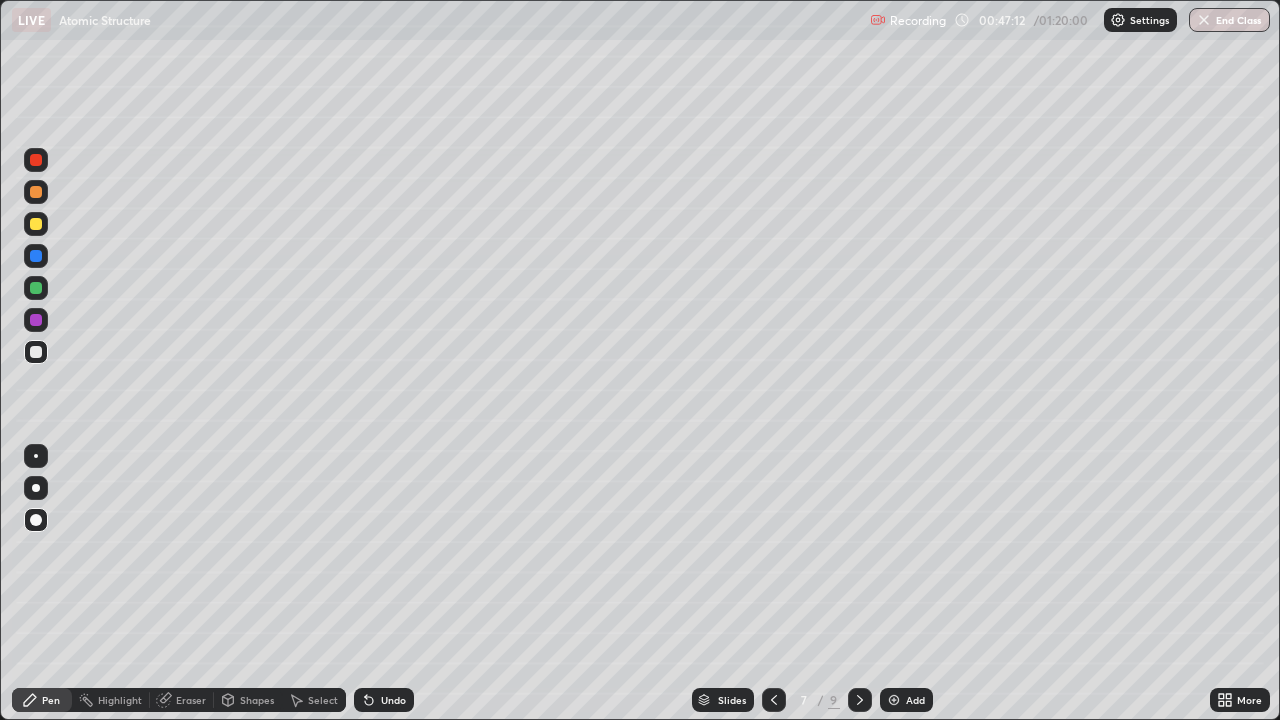 click 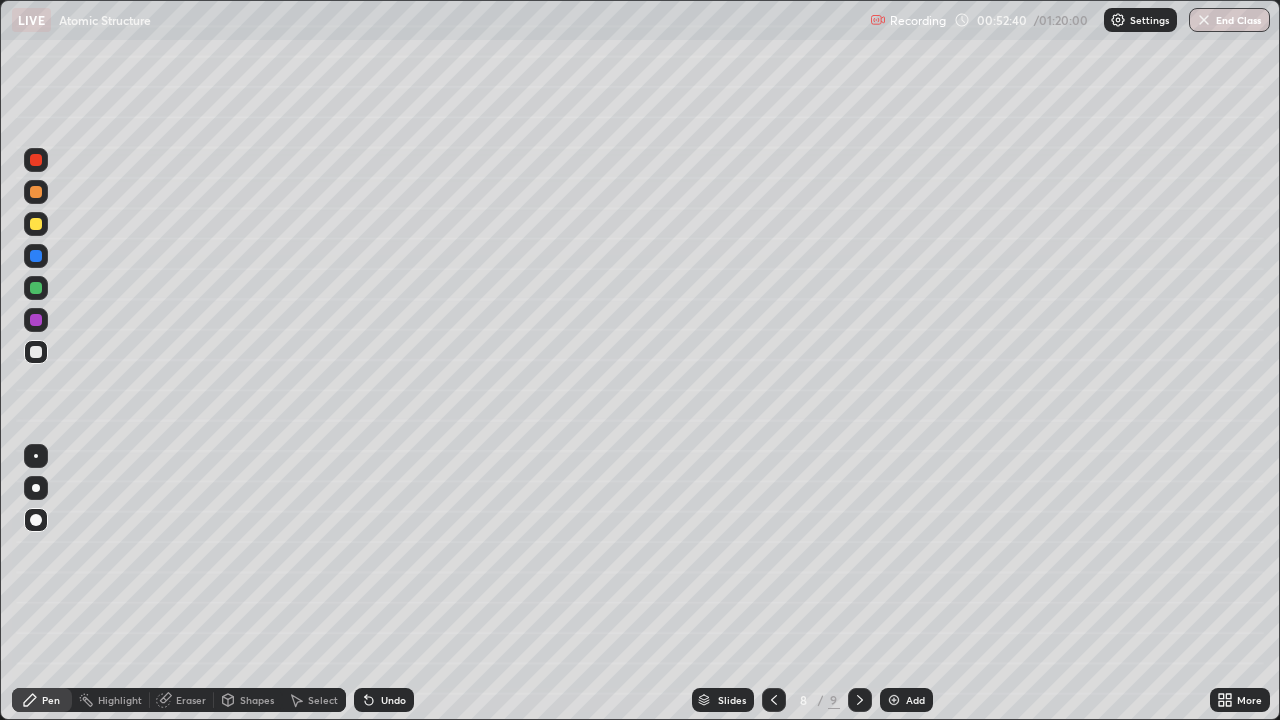 click at bounding box center [860, 700] 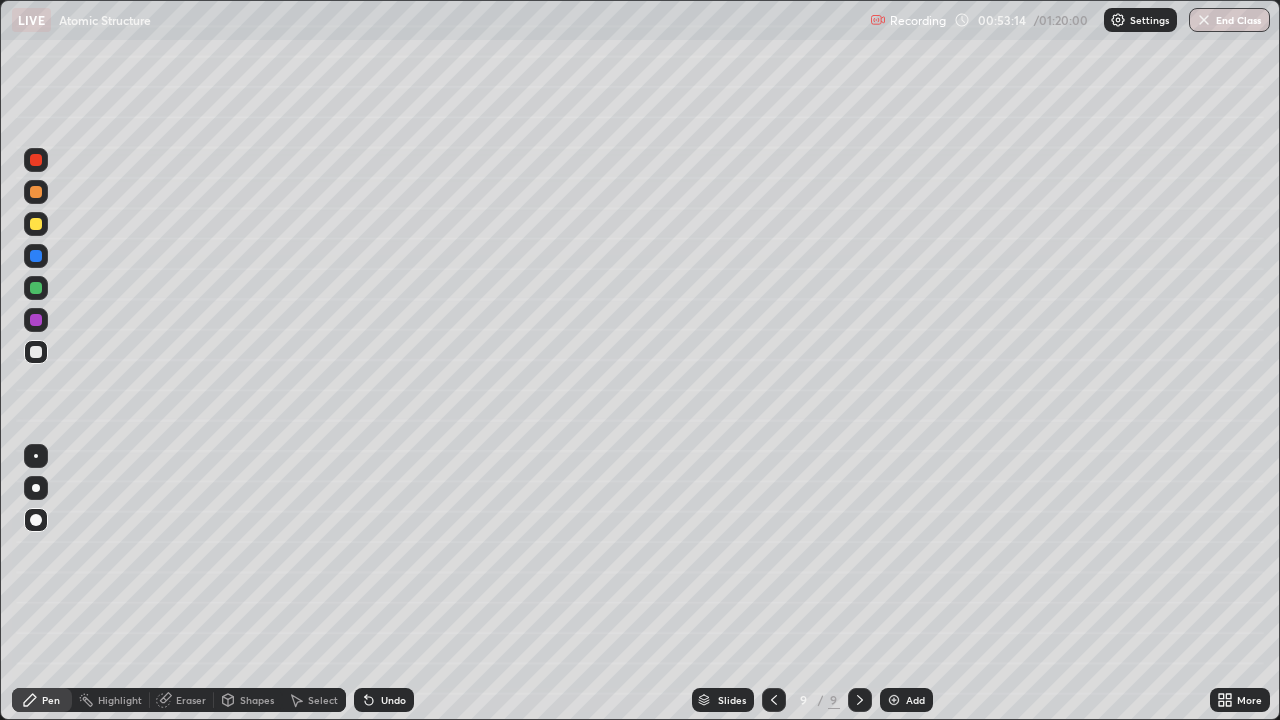 click at bounding box center [894, 700] 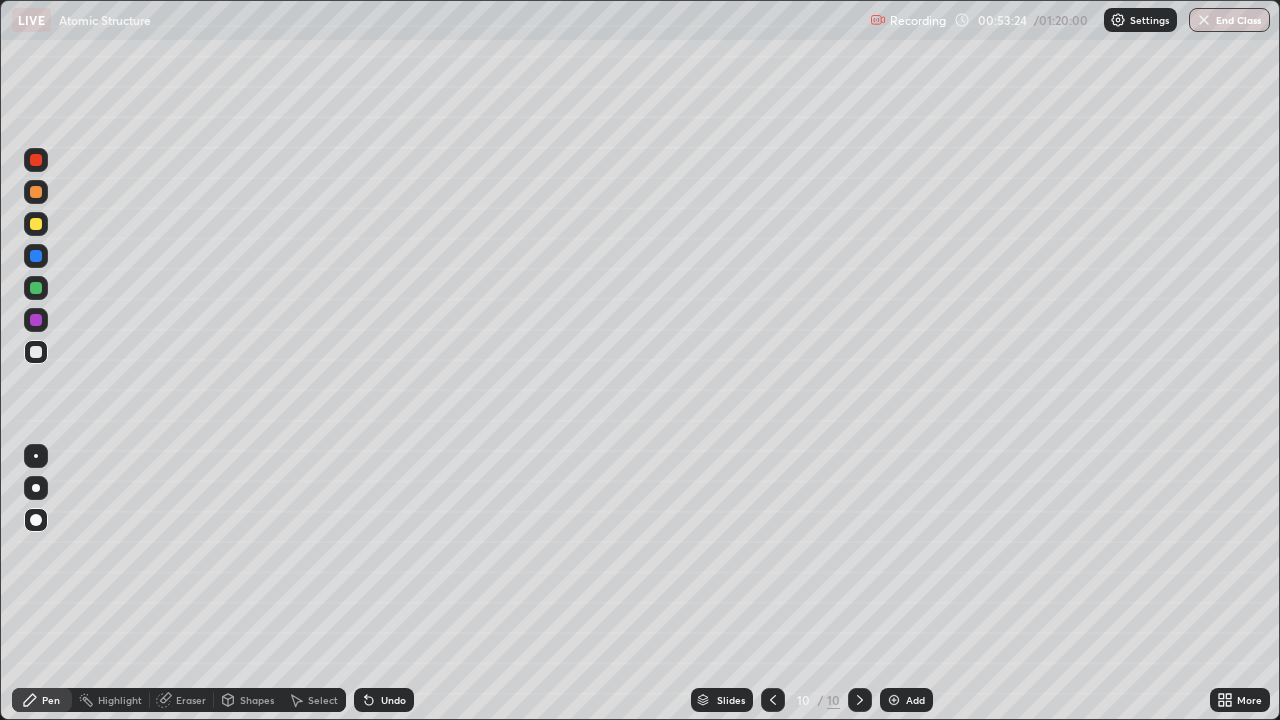 click 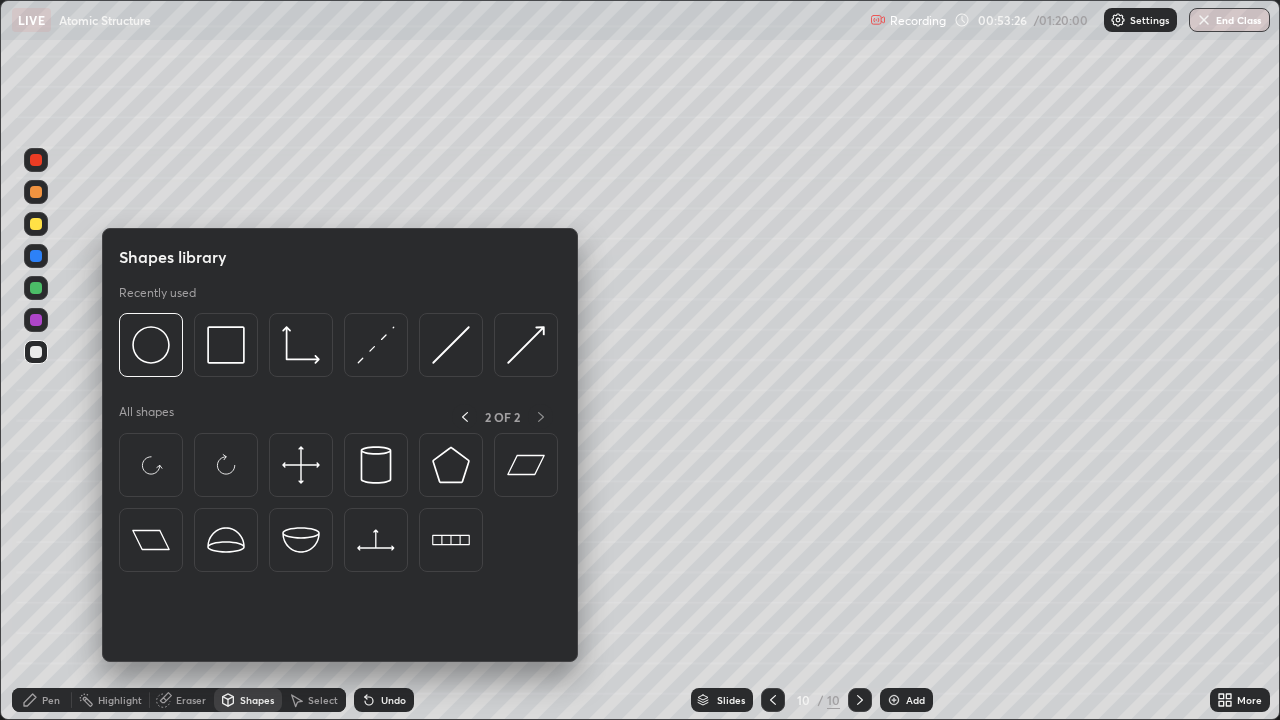click on "Pen" at bounding box center [42, 700] 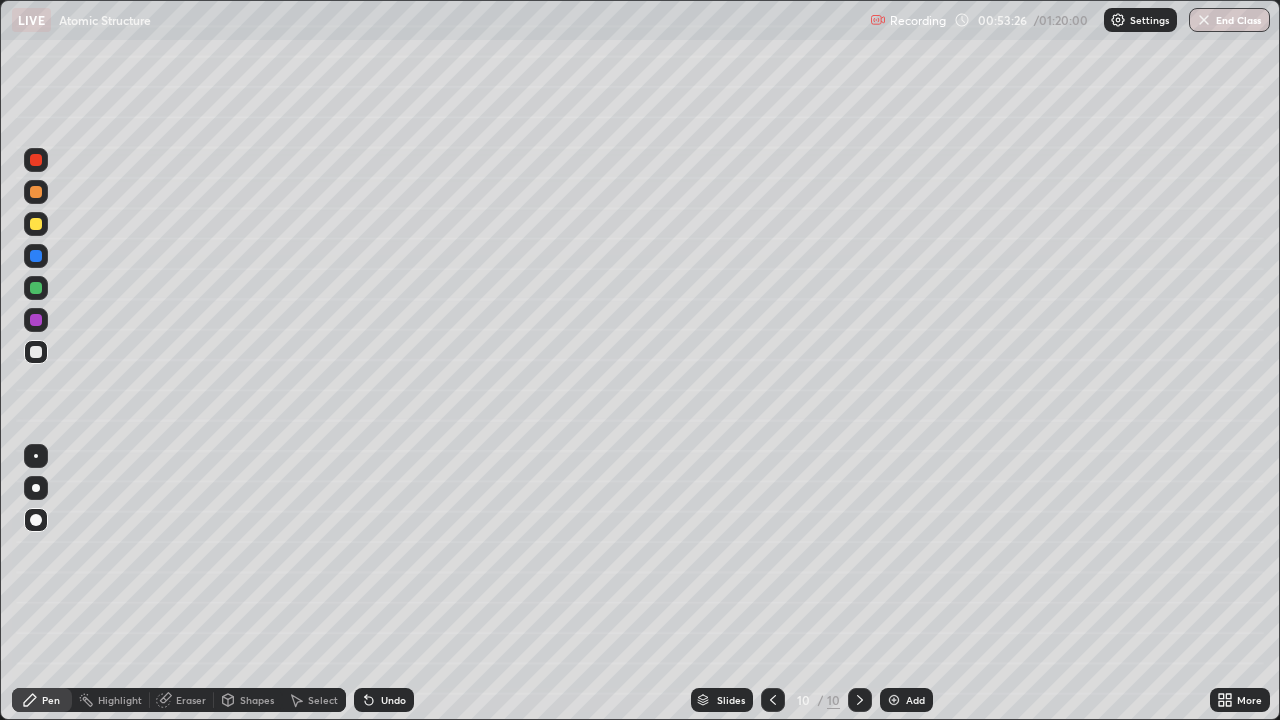 click on "Highlight" at bounding box center (120, 700) 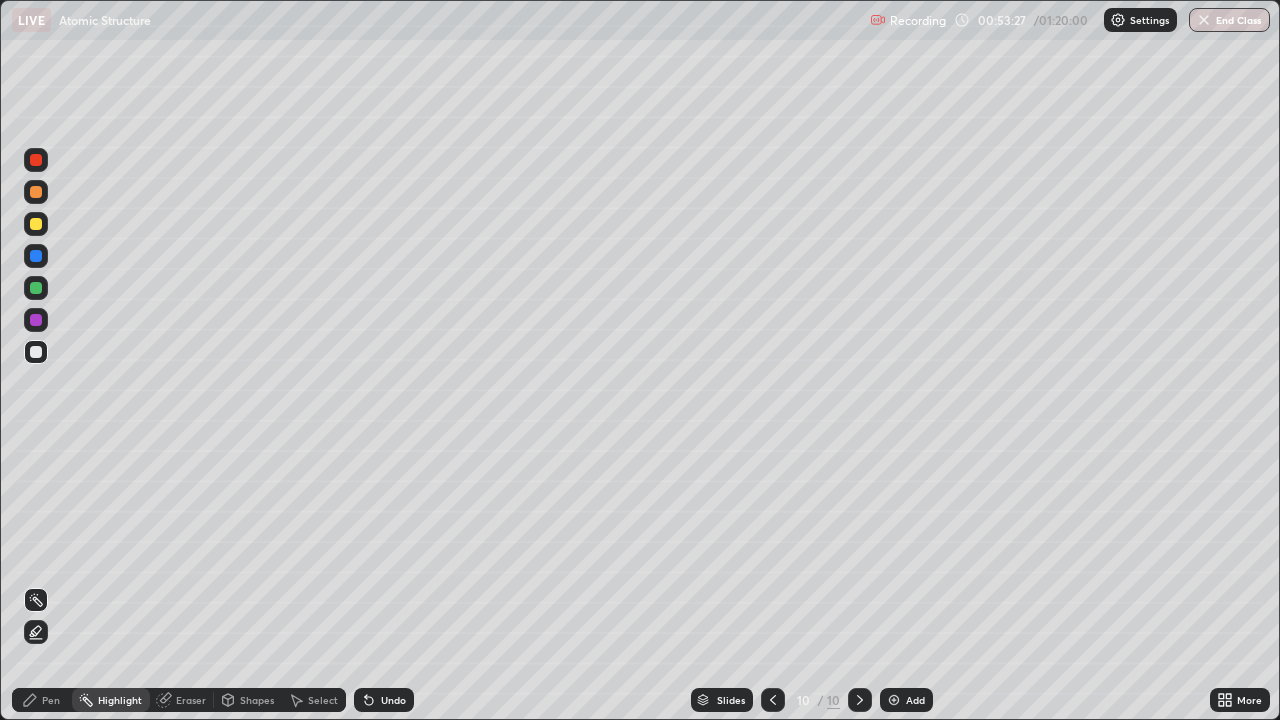 click on "Eraser" at bounding box center [191, 700] 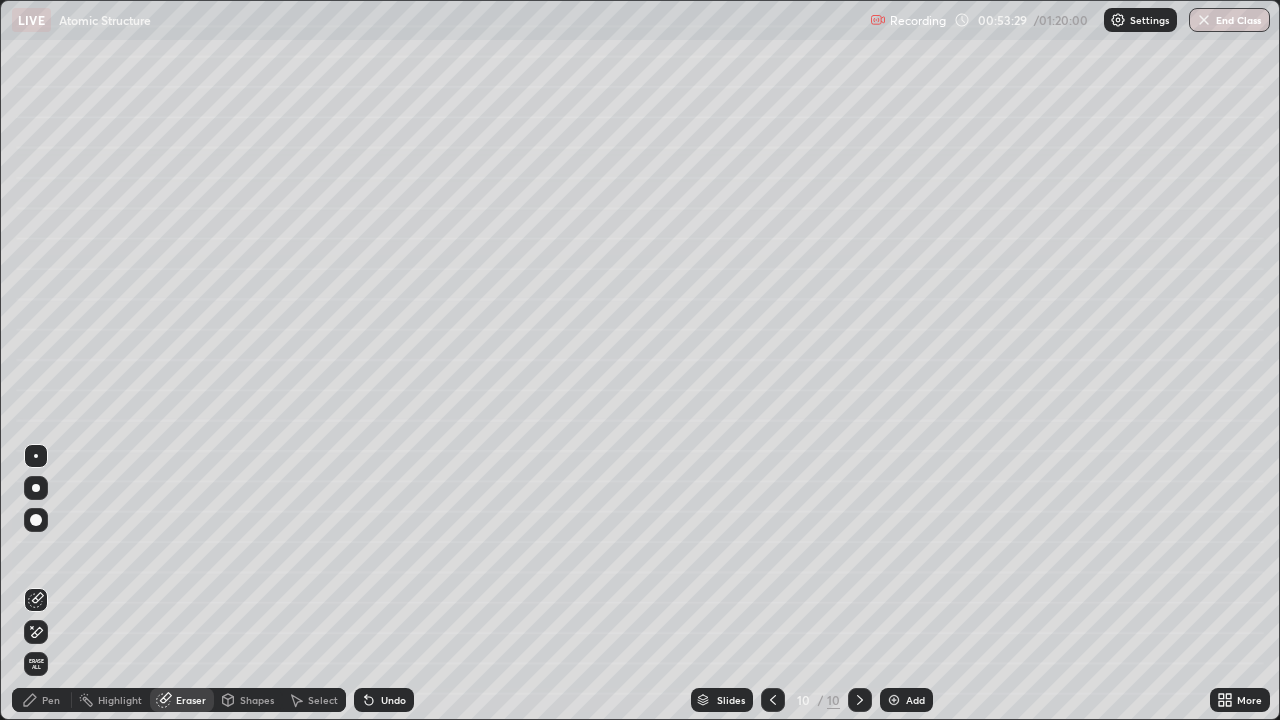 click on "Pen" at bounding box center (51, 700) 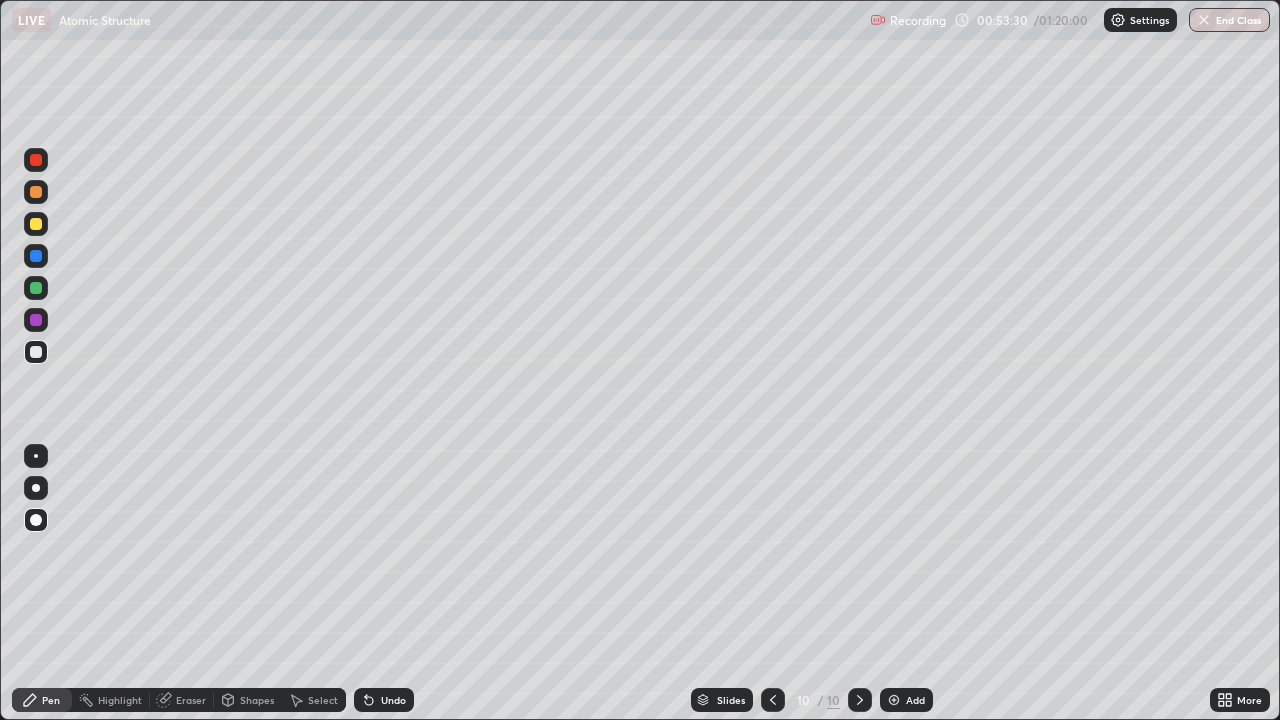 click at bounding box center [36, 320] 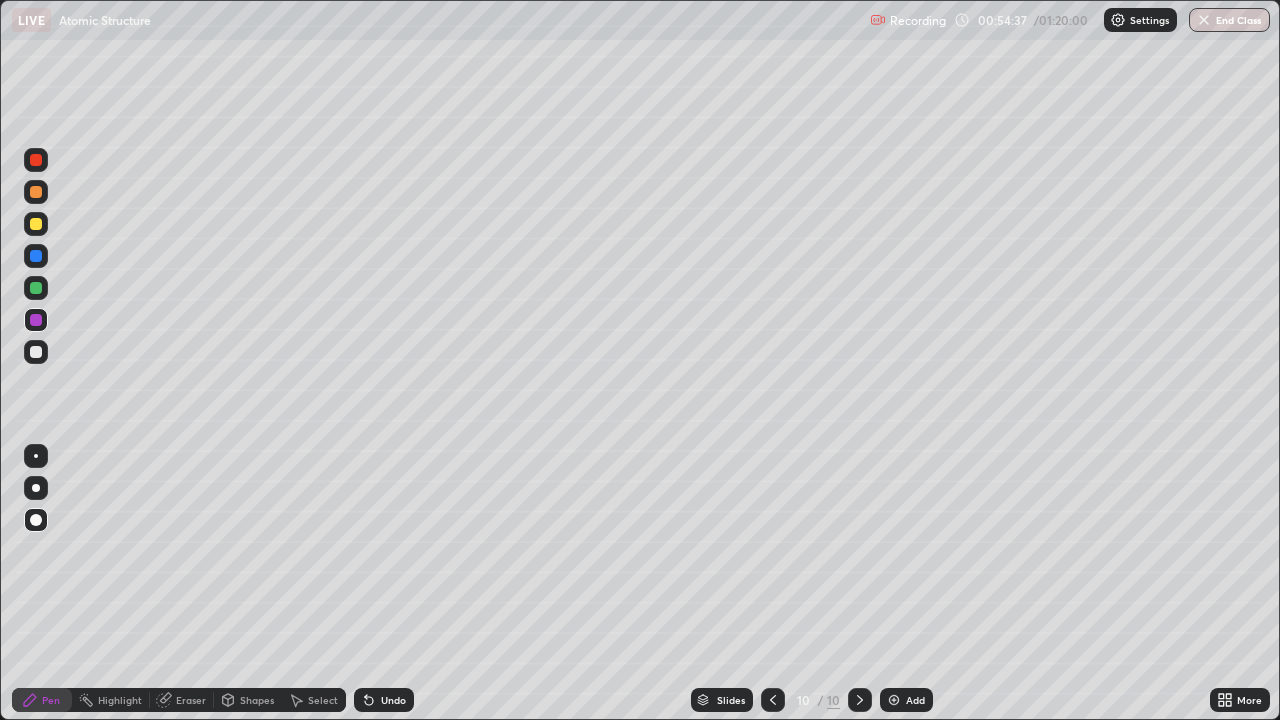 click at bounding box center (36, 352) 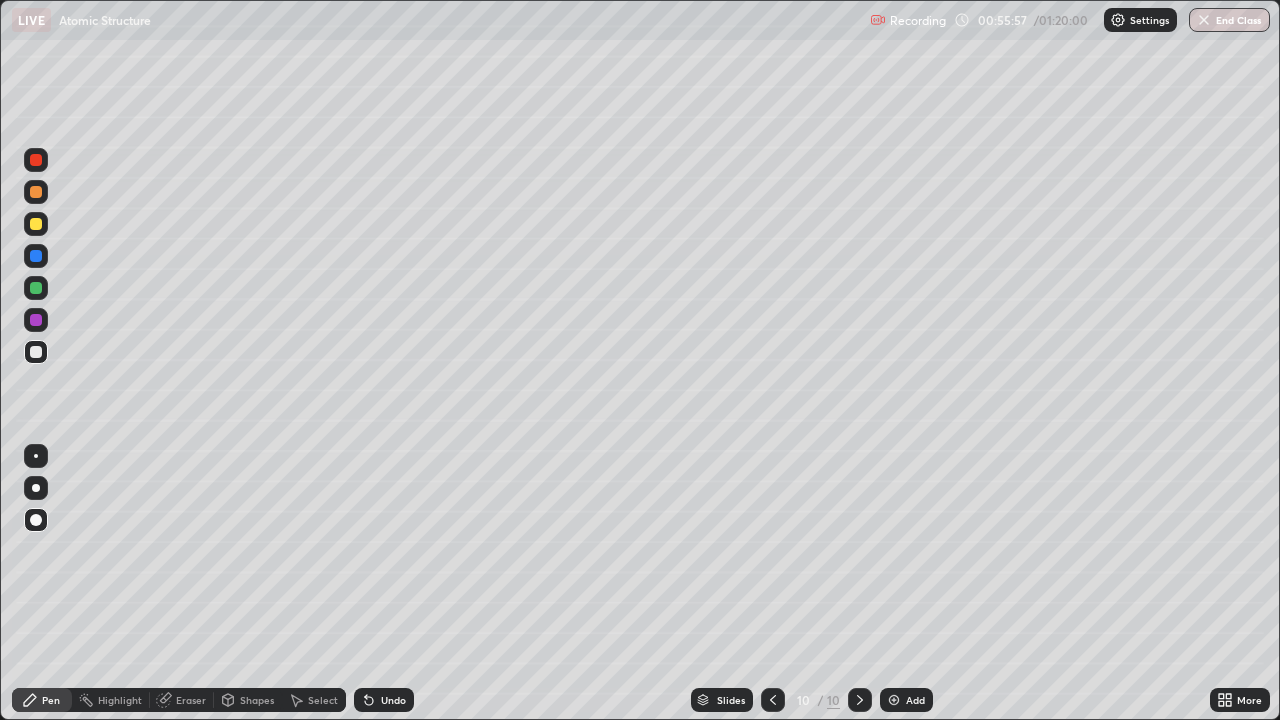 click on "Add" at bounding box center [906, 700] 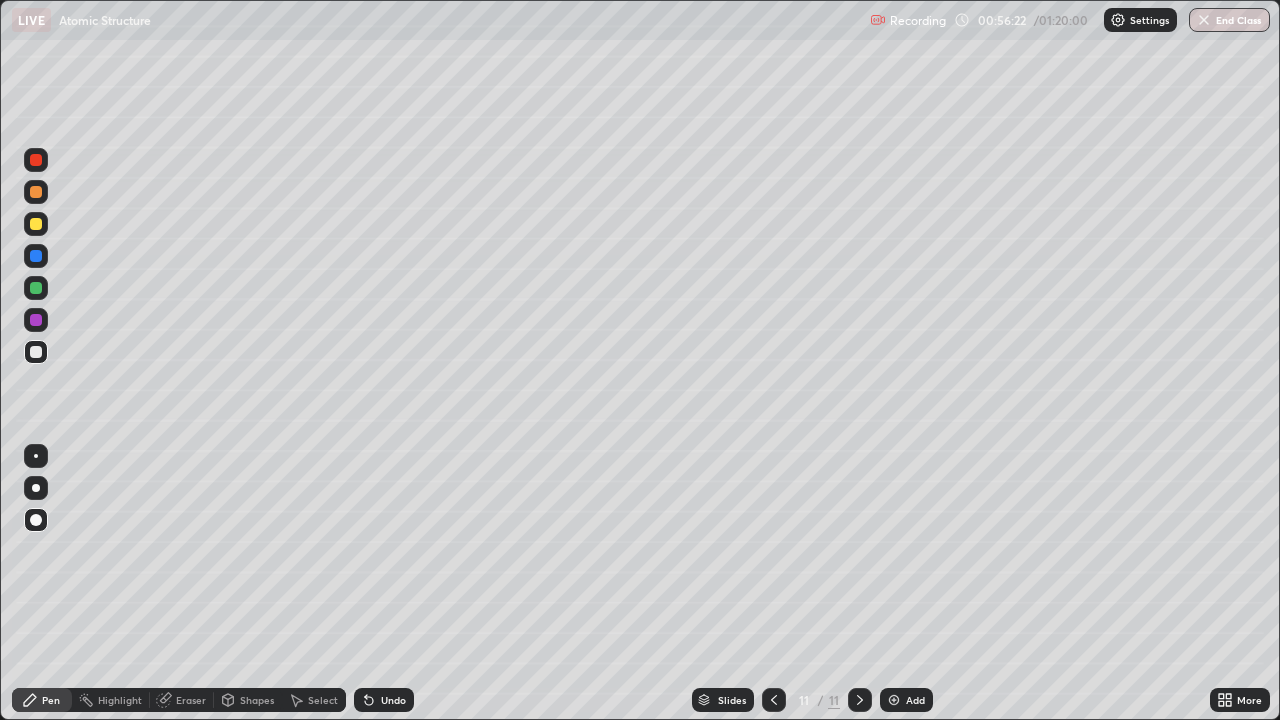 click at bounding box center (36, 320) 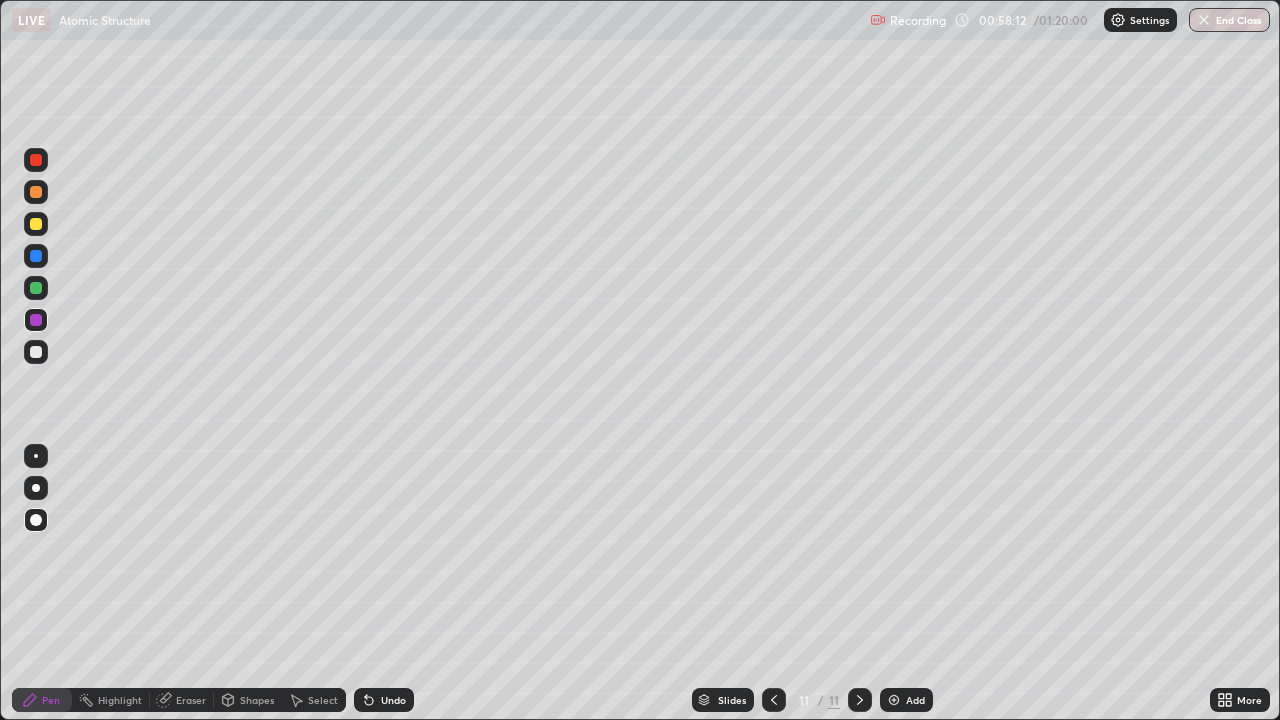 click at bounding box center [36, 256] 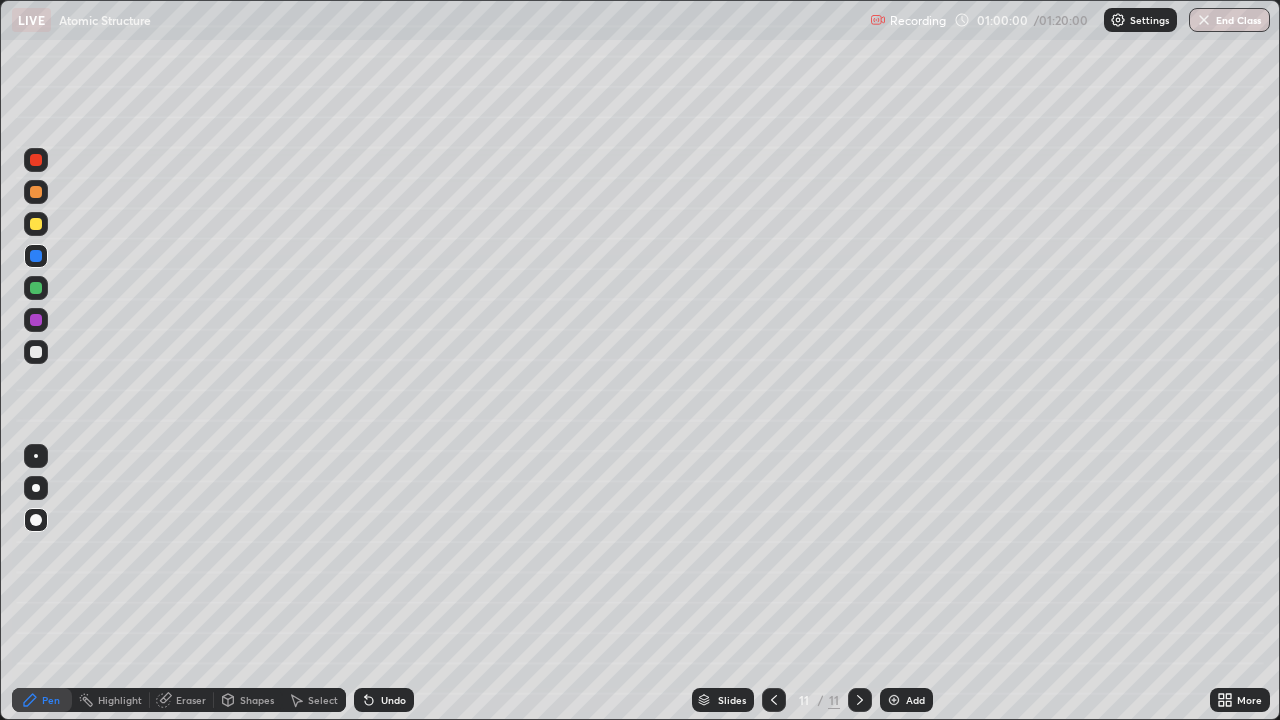 click at bounding box center (894, 700) 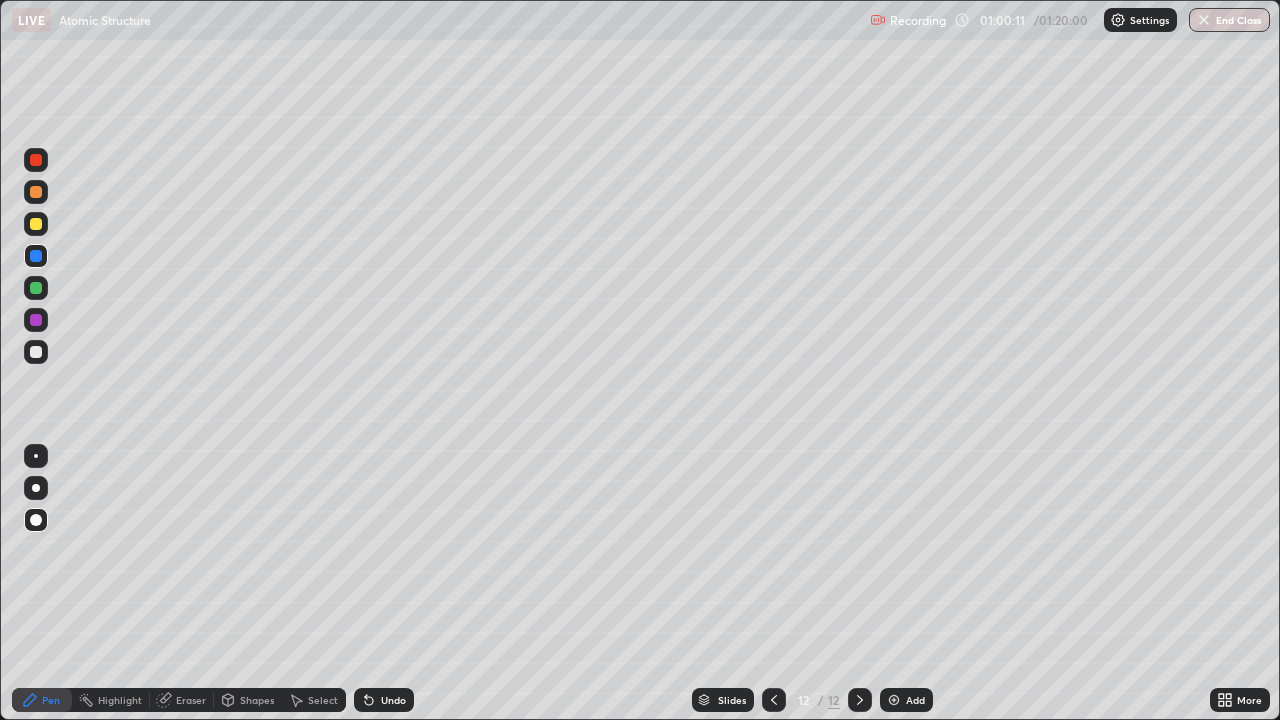 click at bounding box center [36, 352] 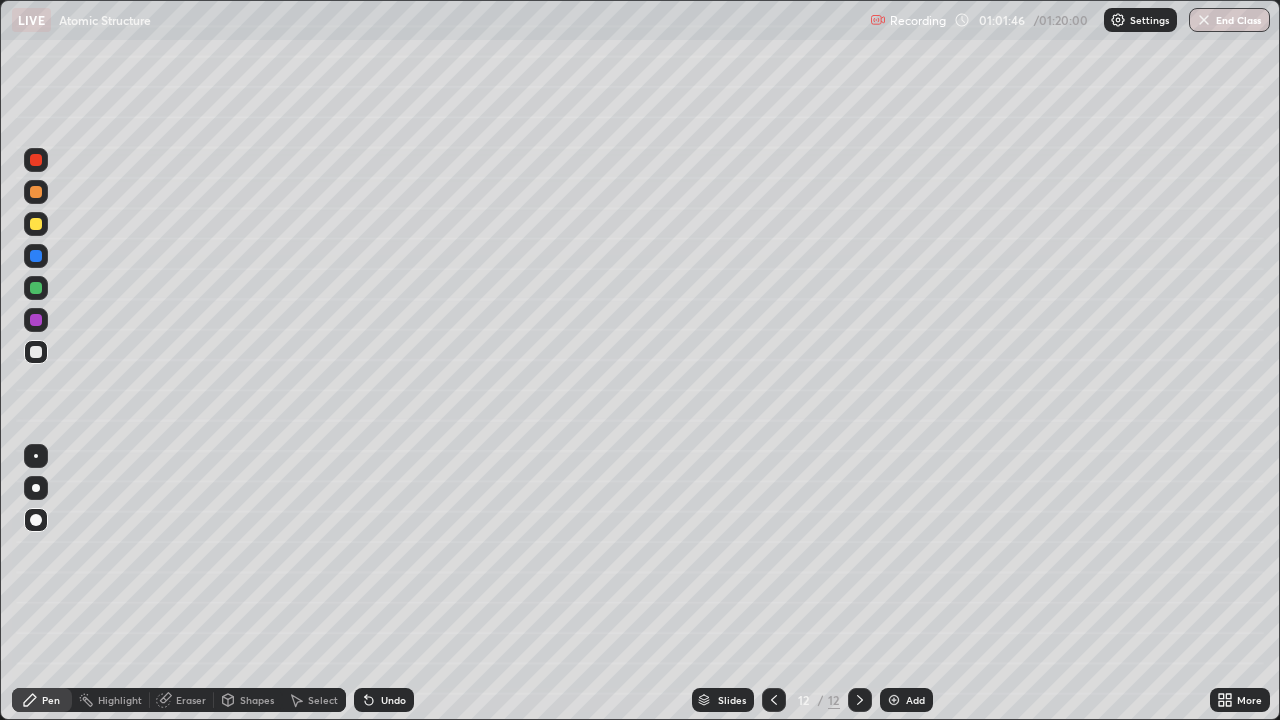 click at bounding box center (894, 700) 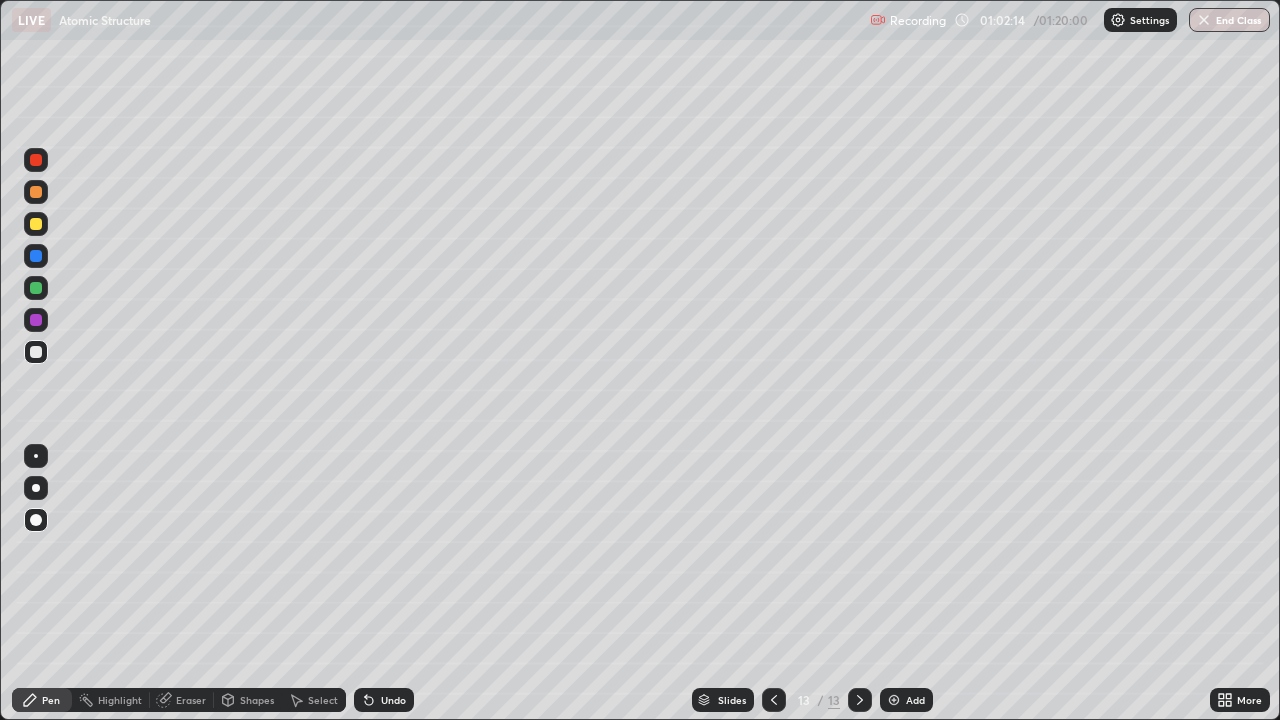 click at bounding box center (36, 320) 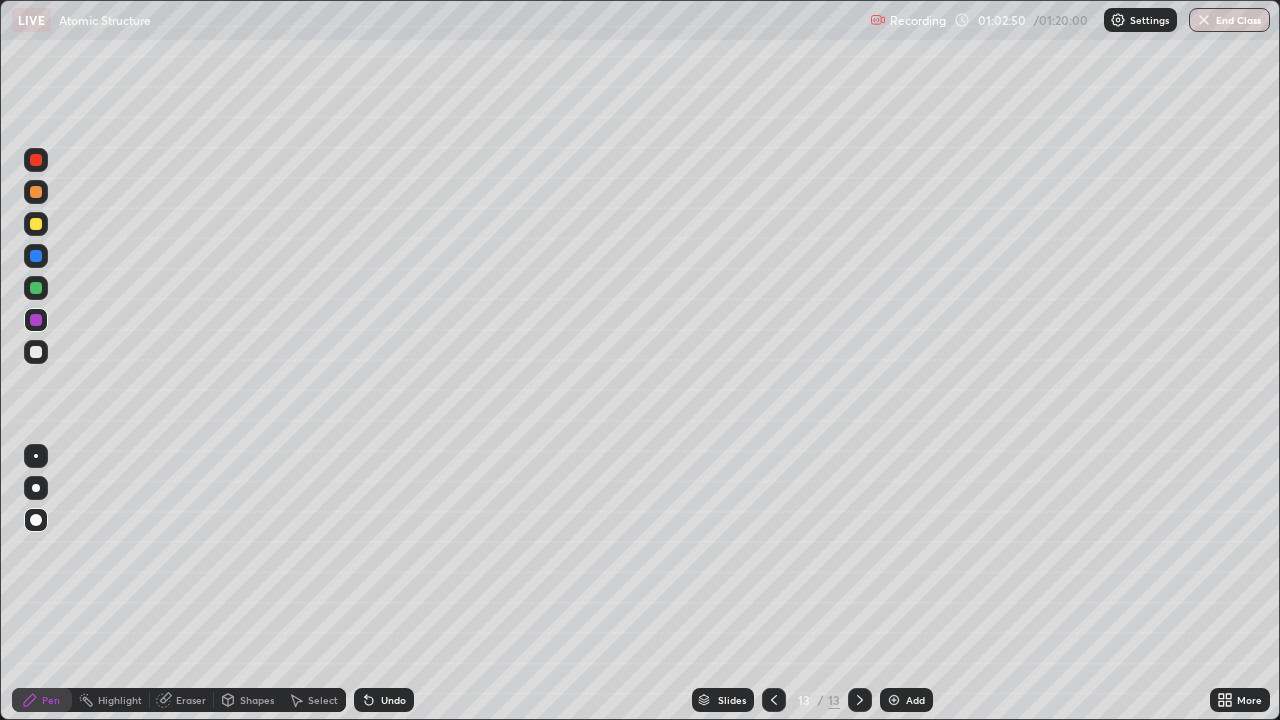 click at bounding box center (774, 700) 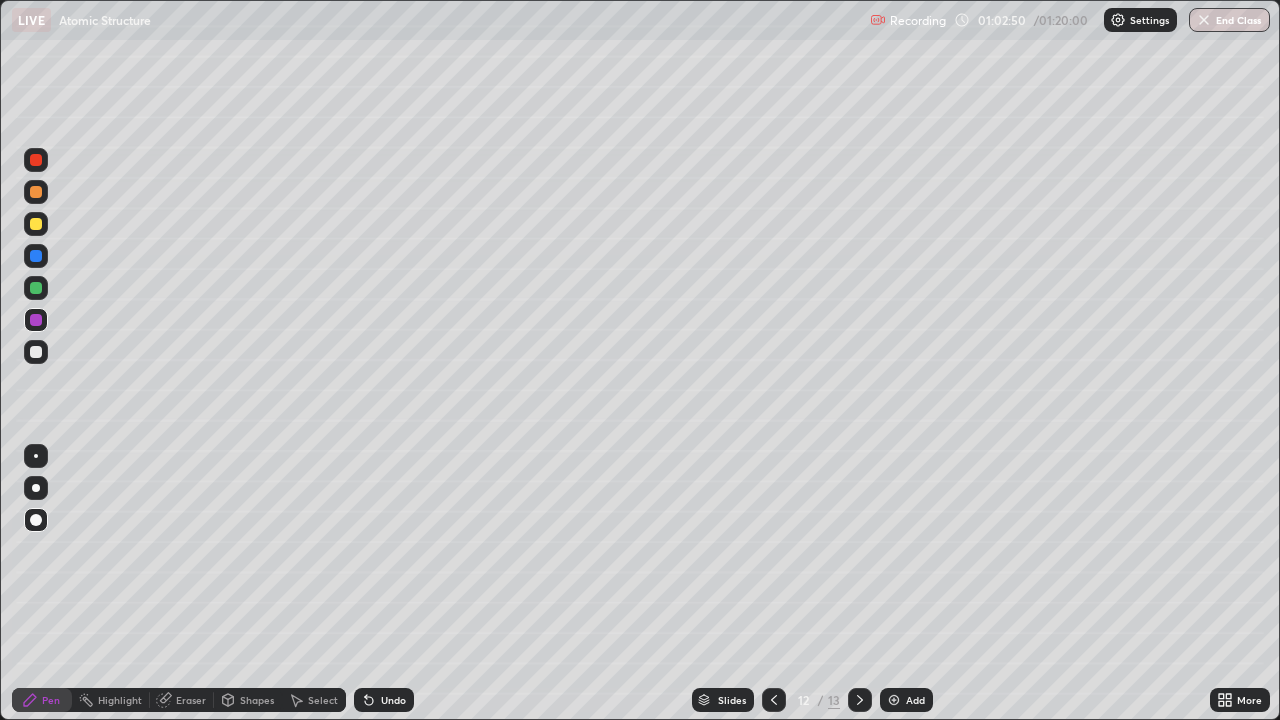 click at bounding box center [774, 700] 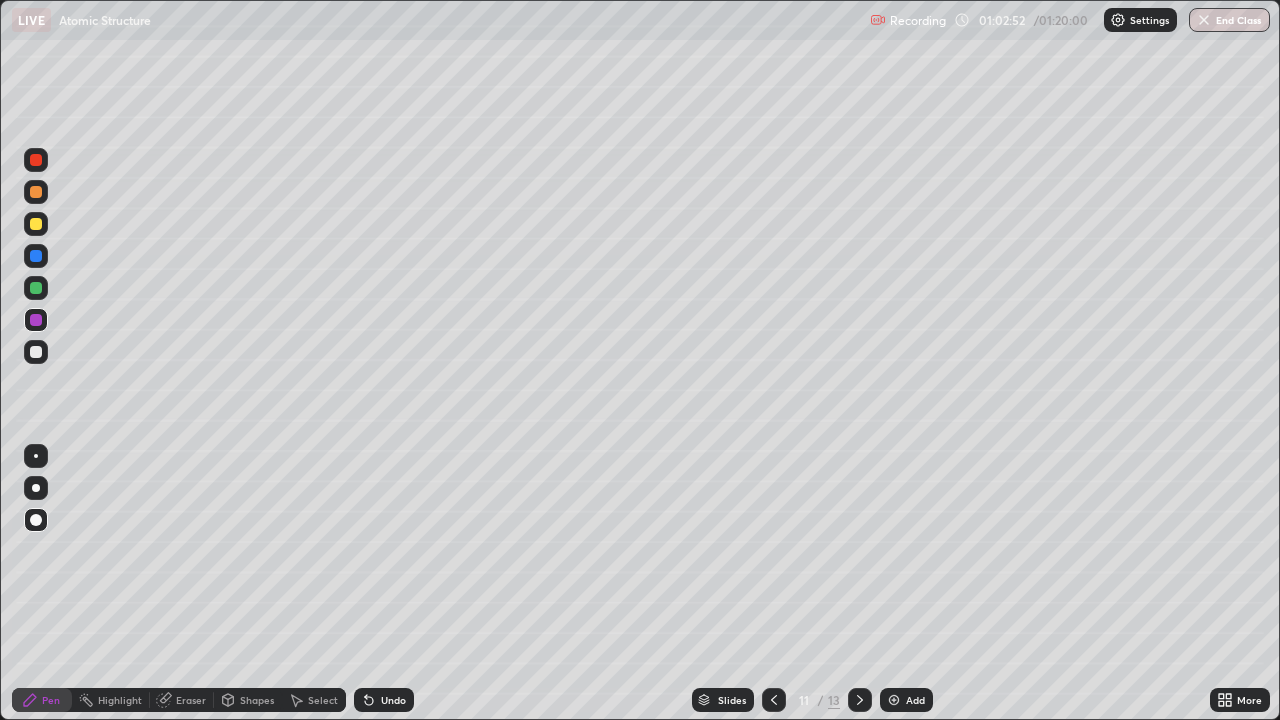 click on "Slides" at bounding box center [723, 700] 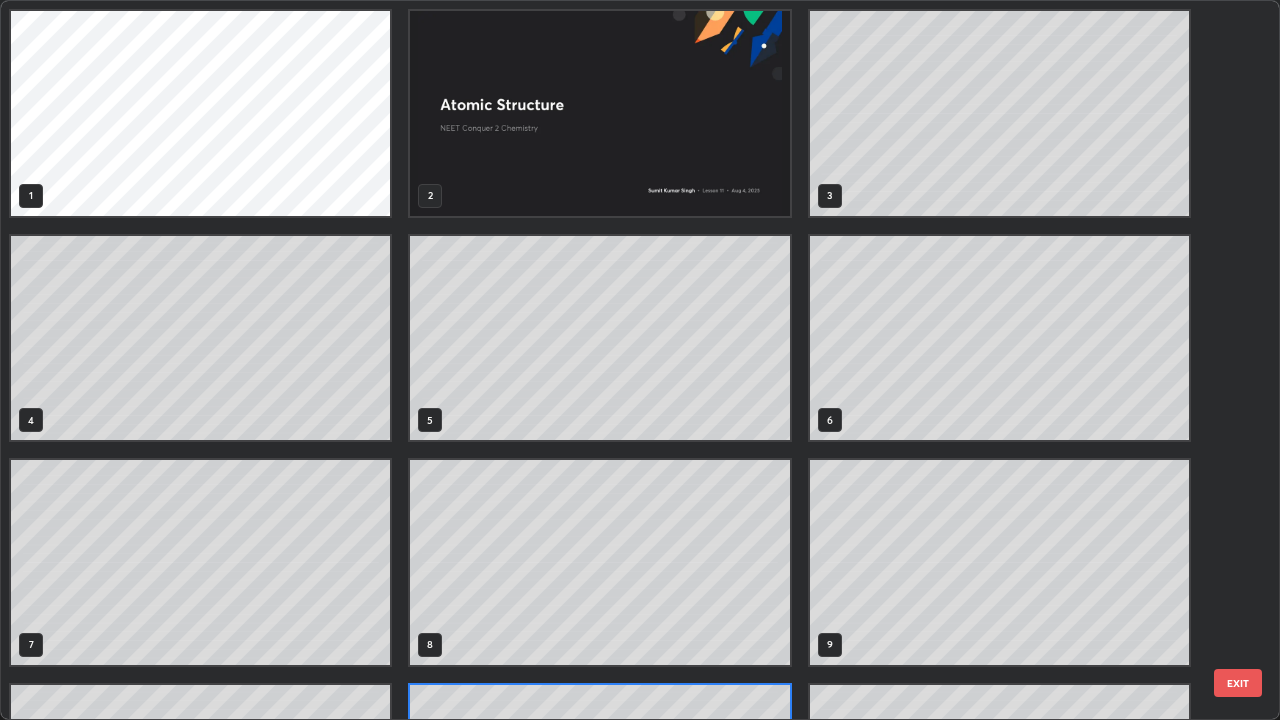 scroll, scrollTop: 180, scrollLeft: 0, axis: vertical 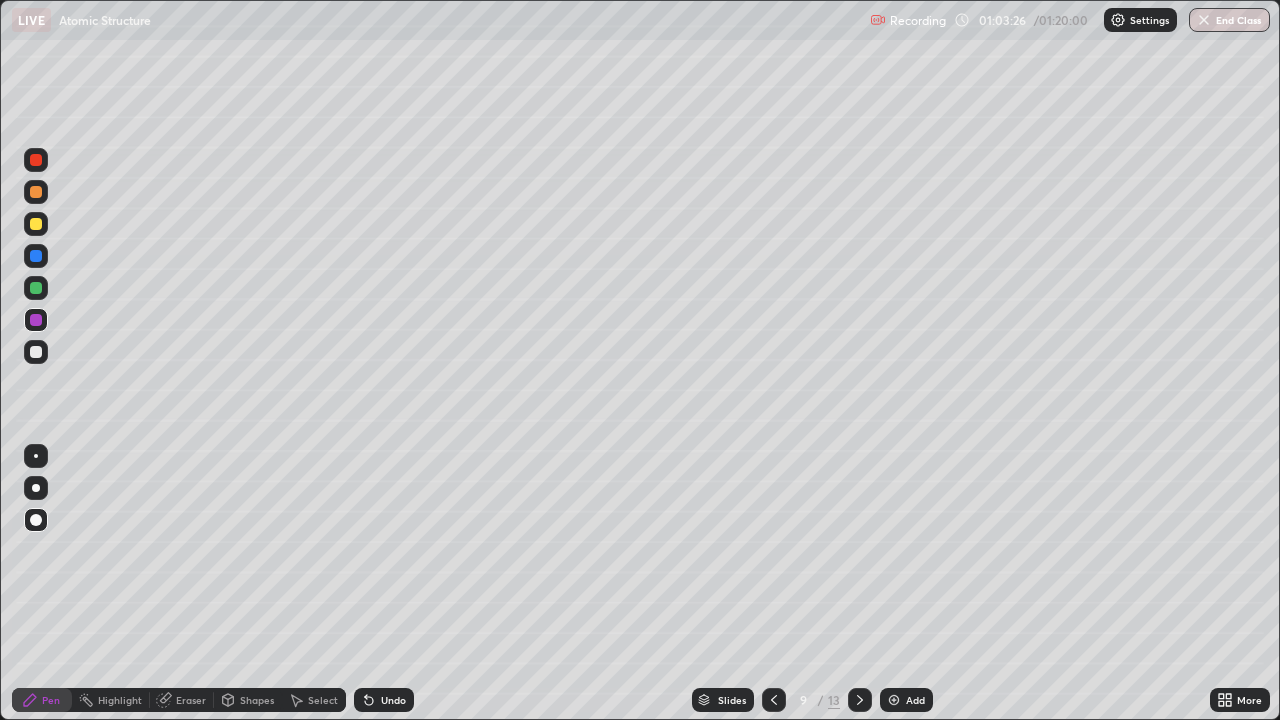 click 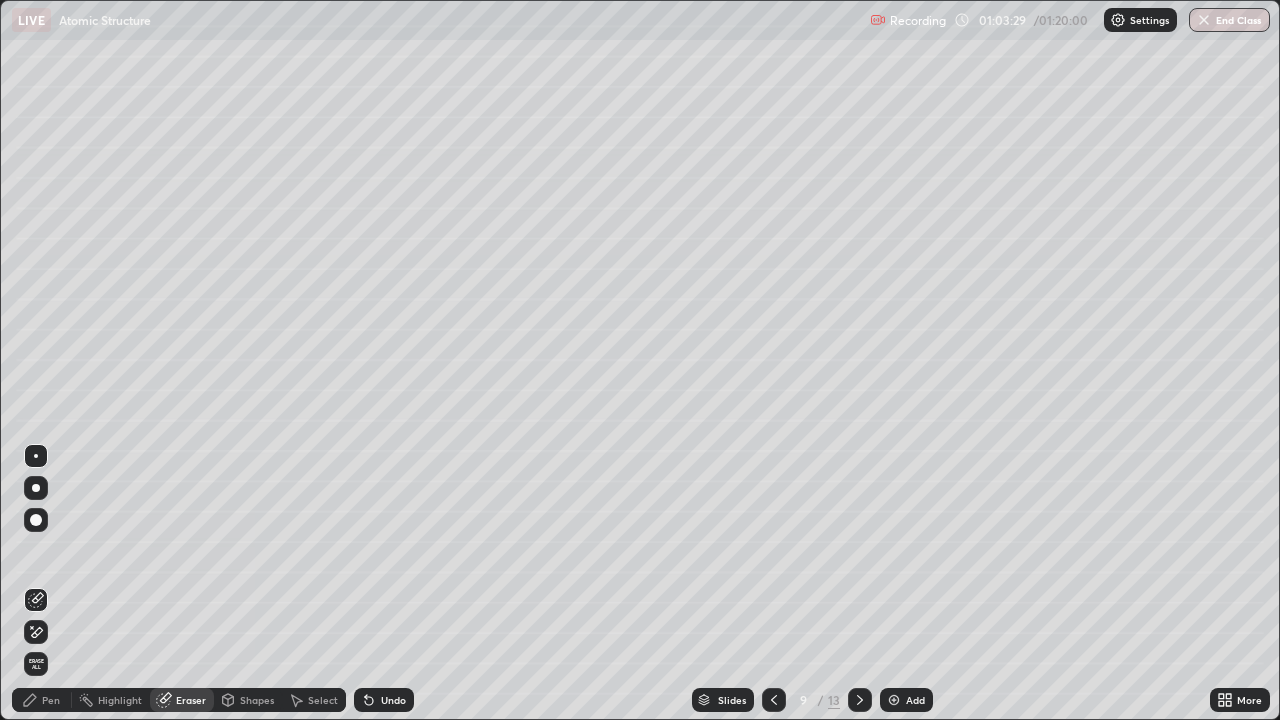 click at bounding box center [36, 520] 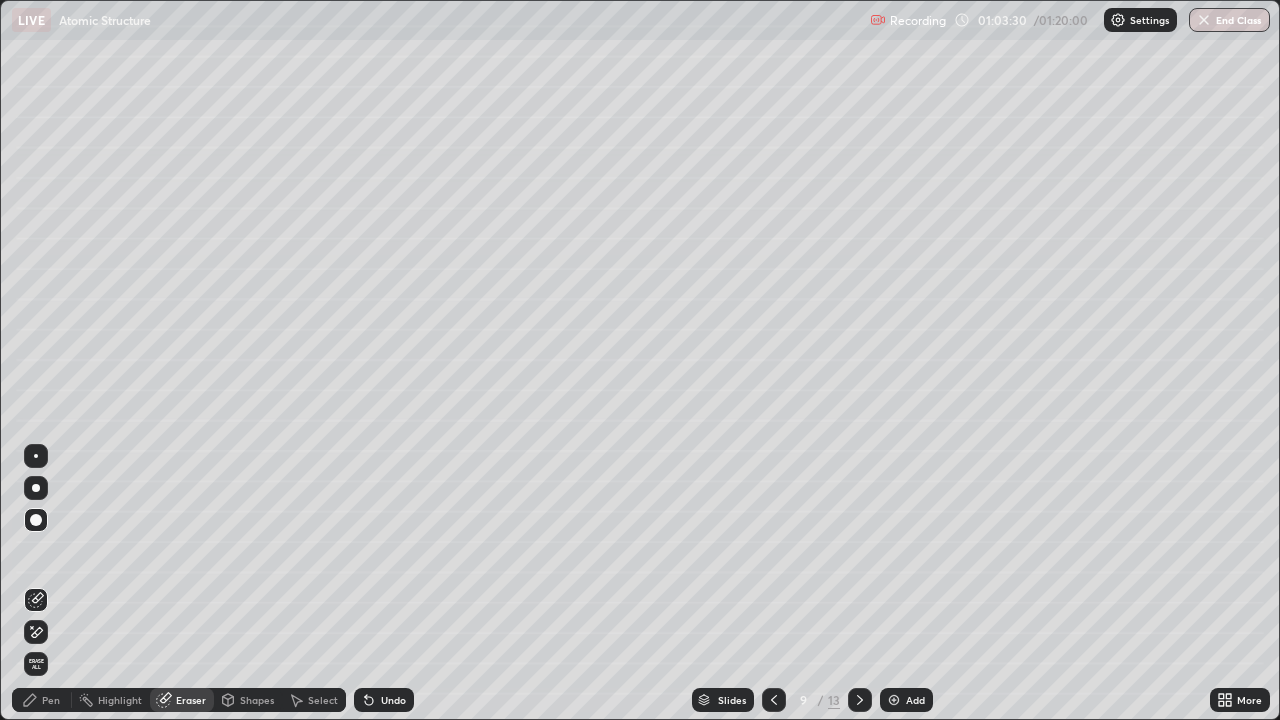 click on "Pen" at bounding box center [51, 700] 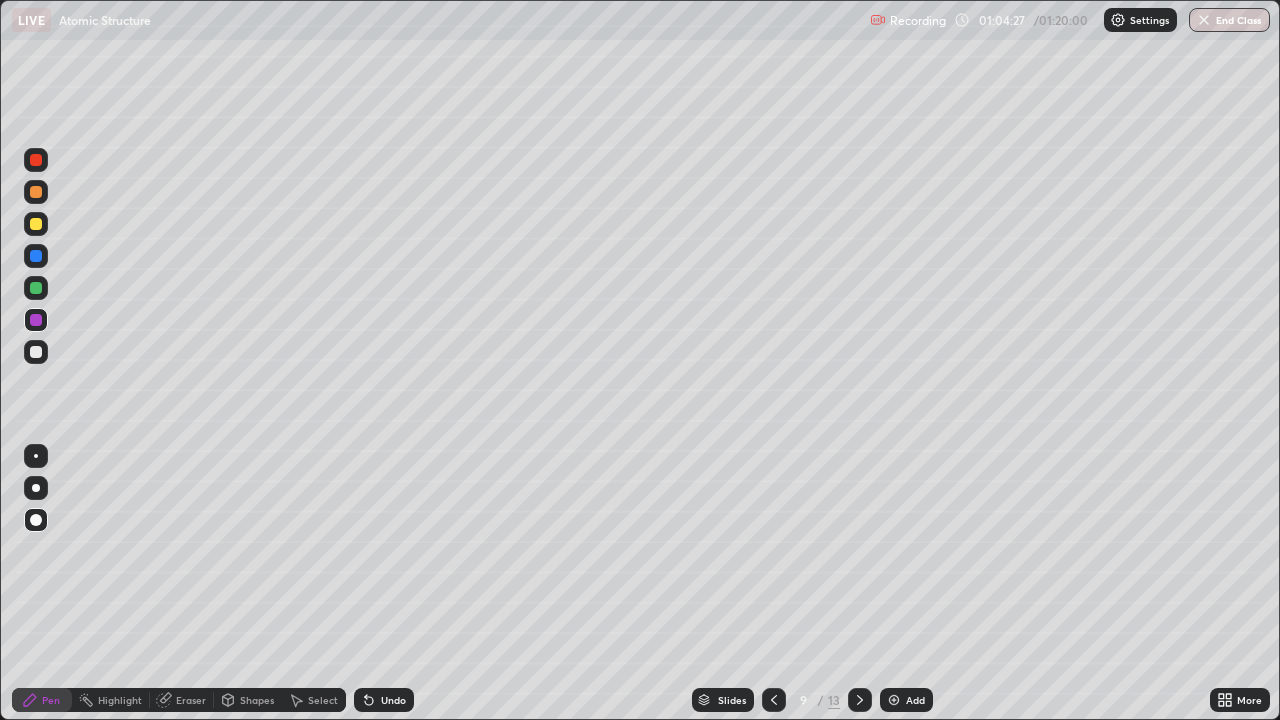 click at bounding box center (36, 352) 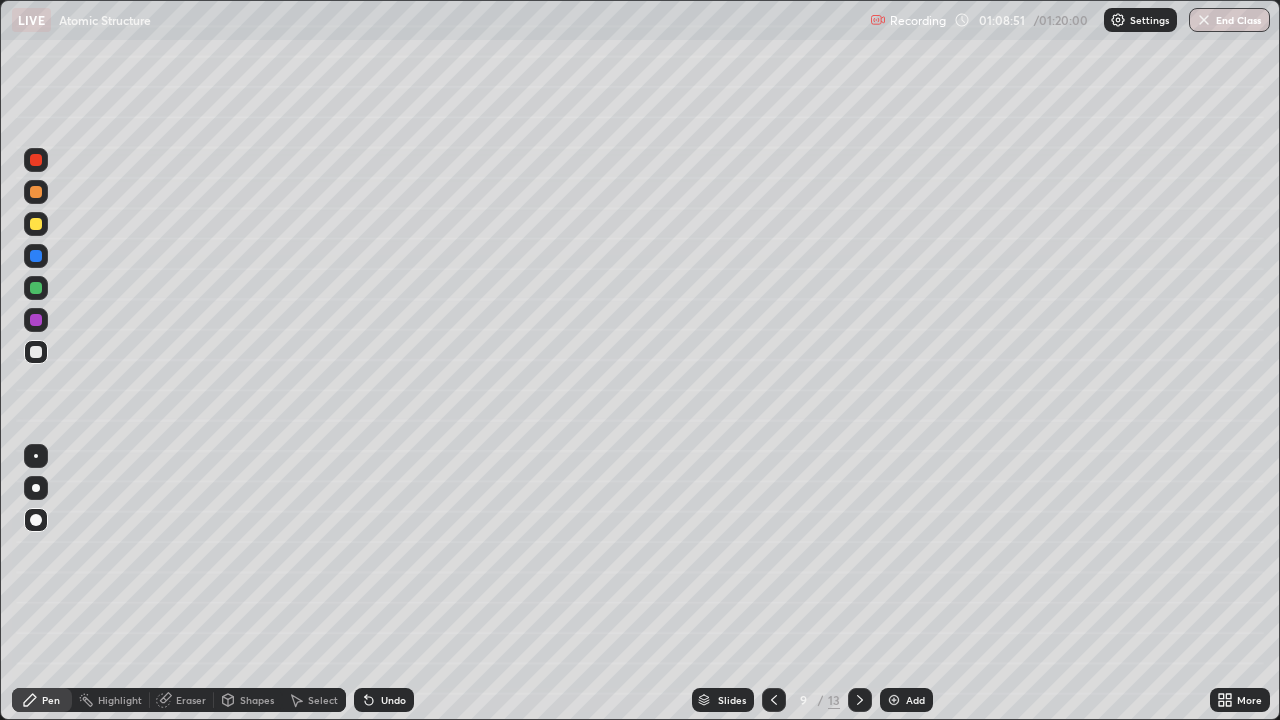 click on "Eraser" at bounding box center [191, 700] 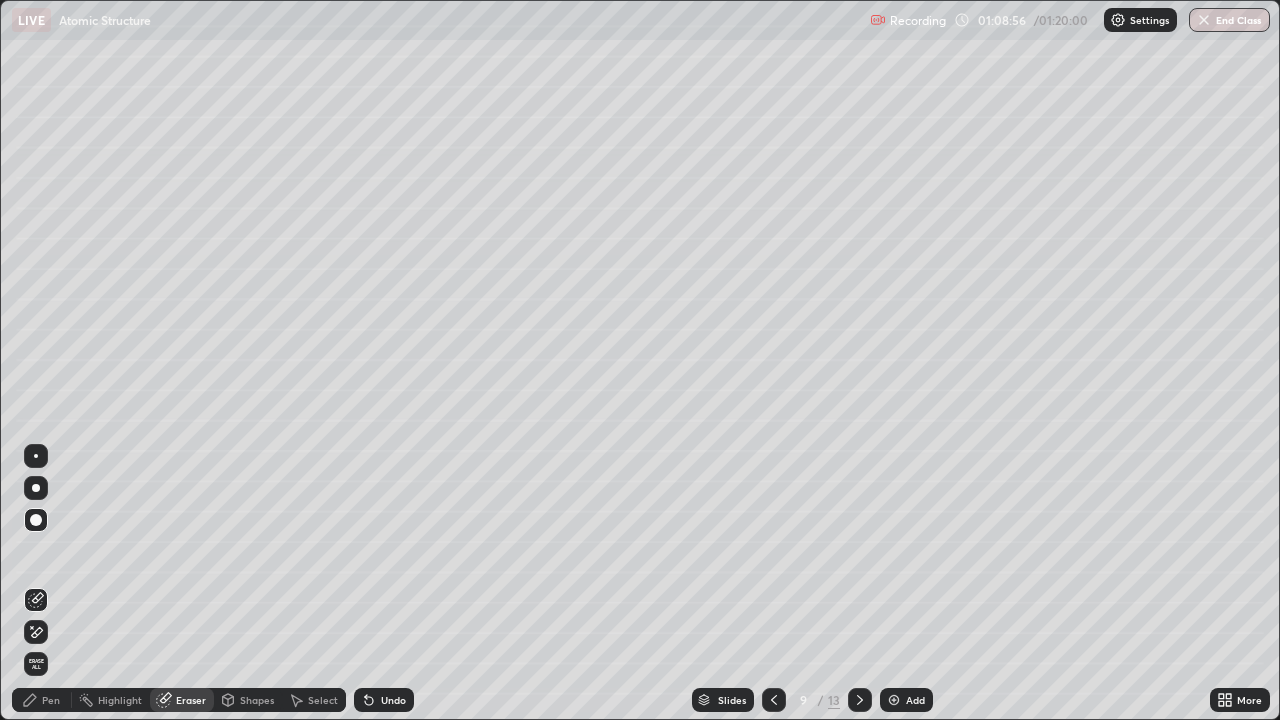 click 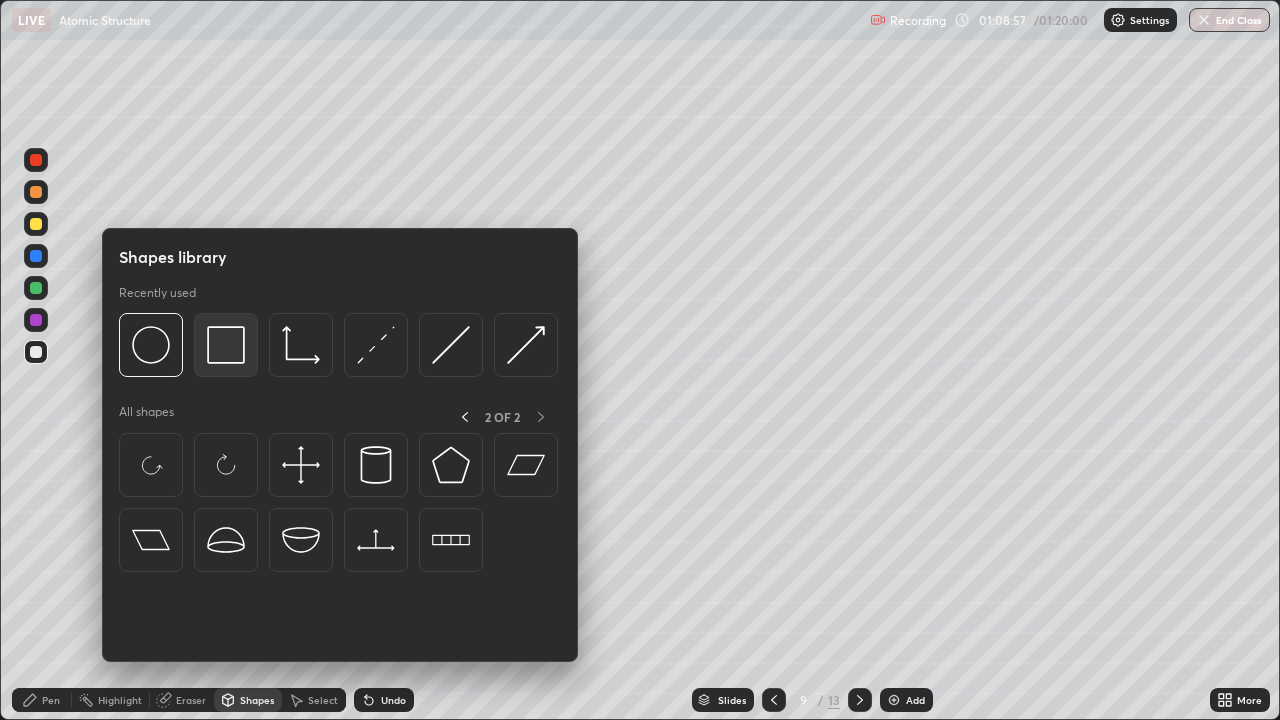 click at bounding box center [226, 345] 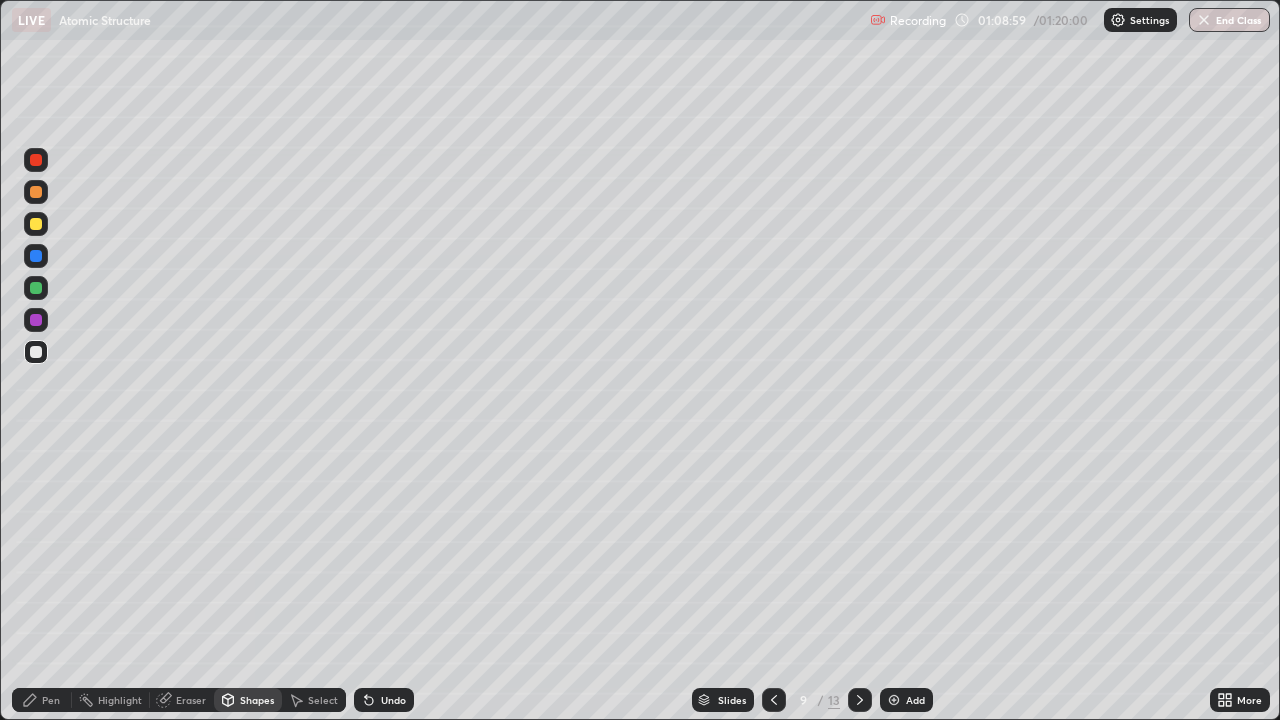 click at bounding box center (36, 256) 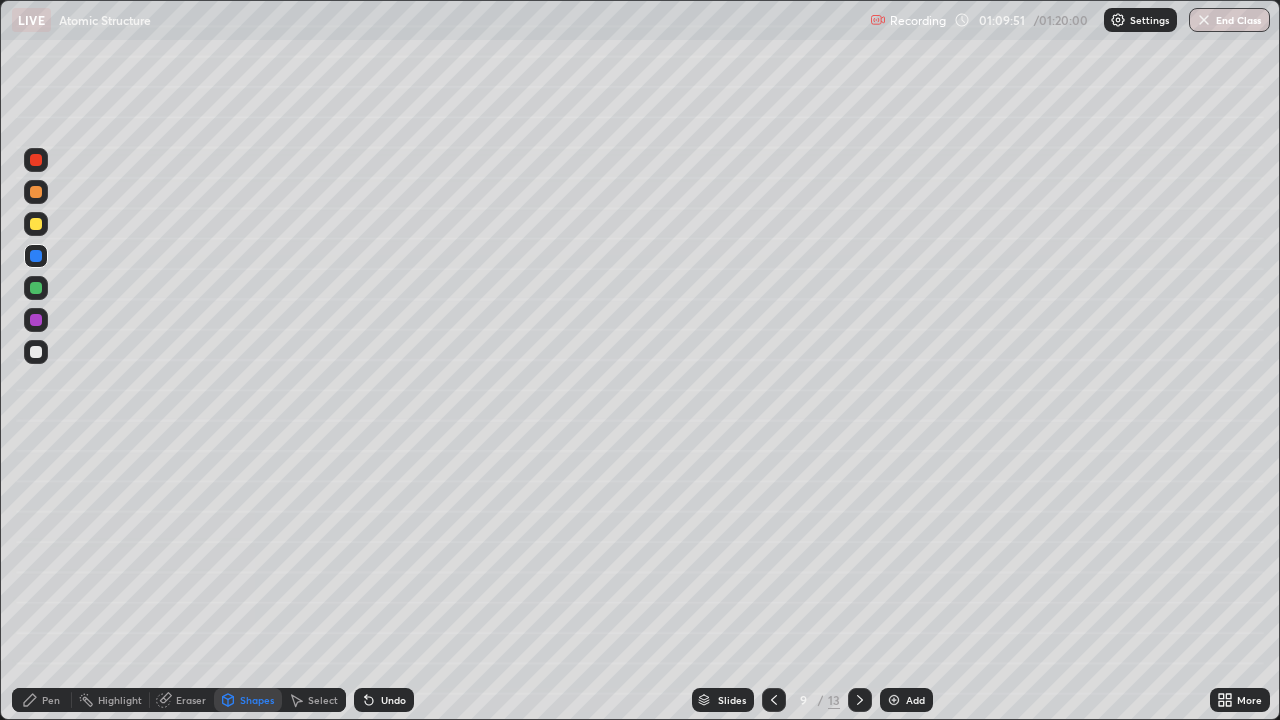 click 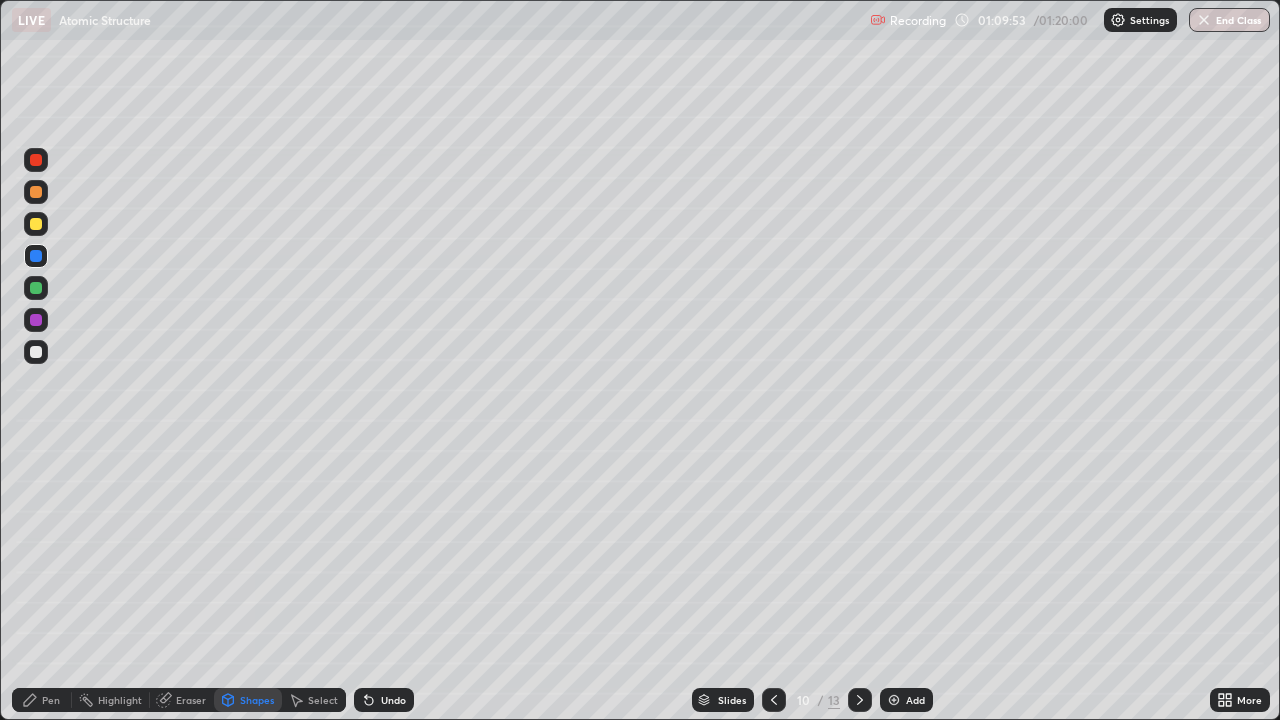 click at bounding box center (860, 700) 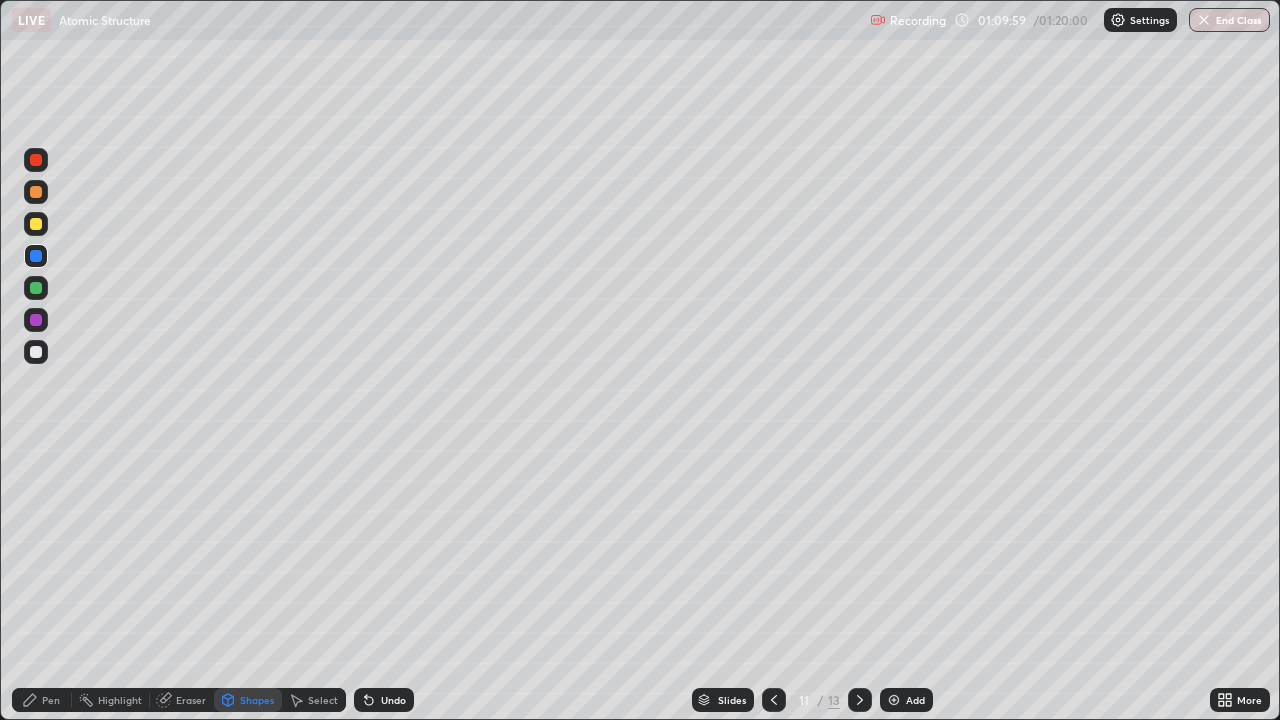 click 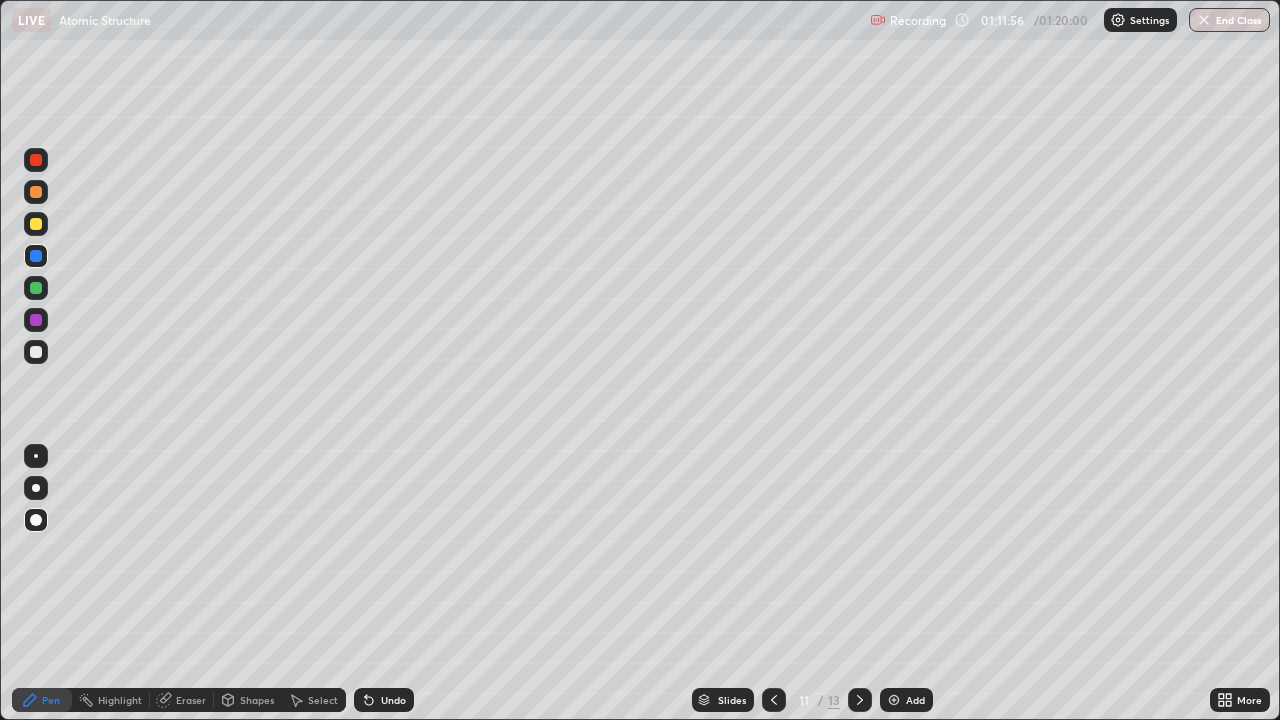 click 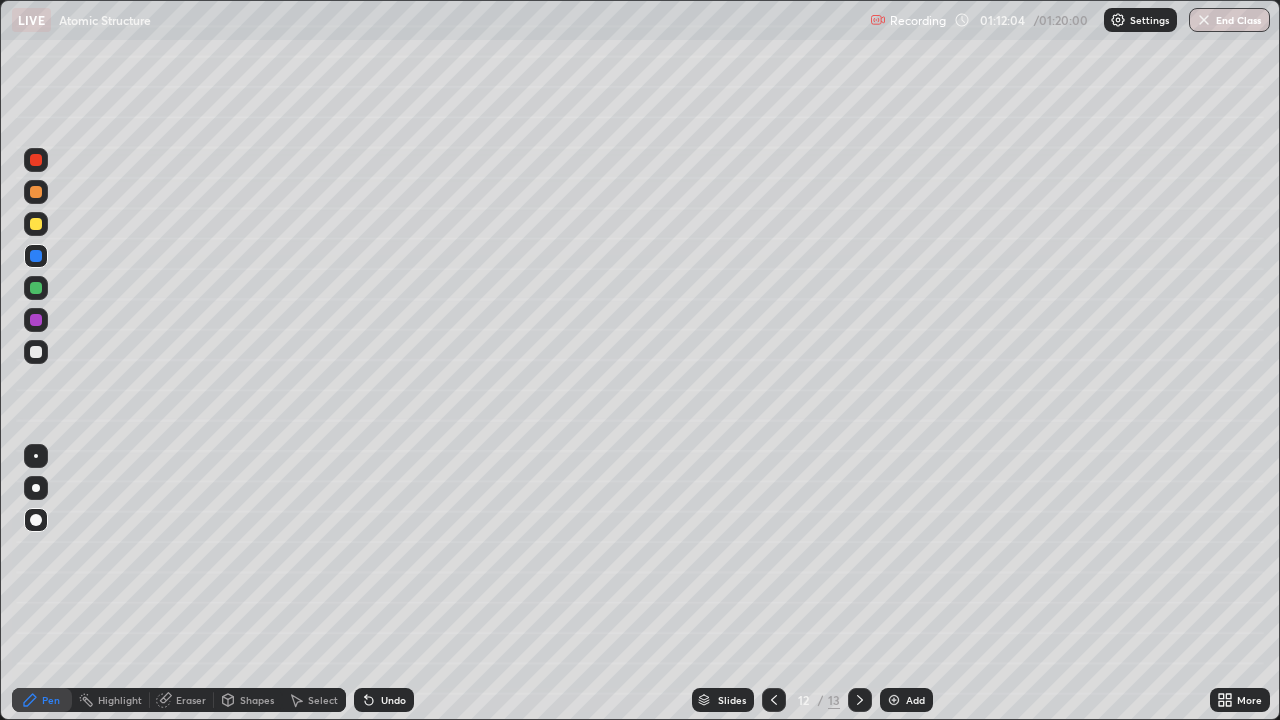 click at bounding box center (860, 700) 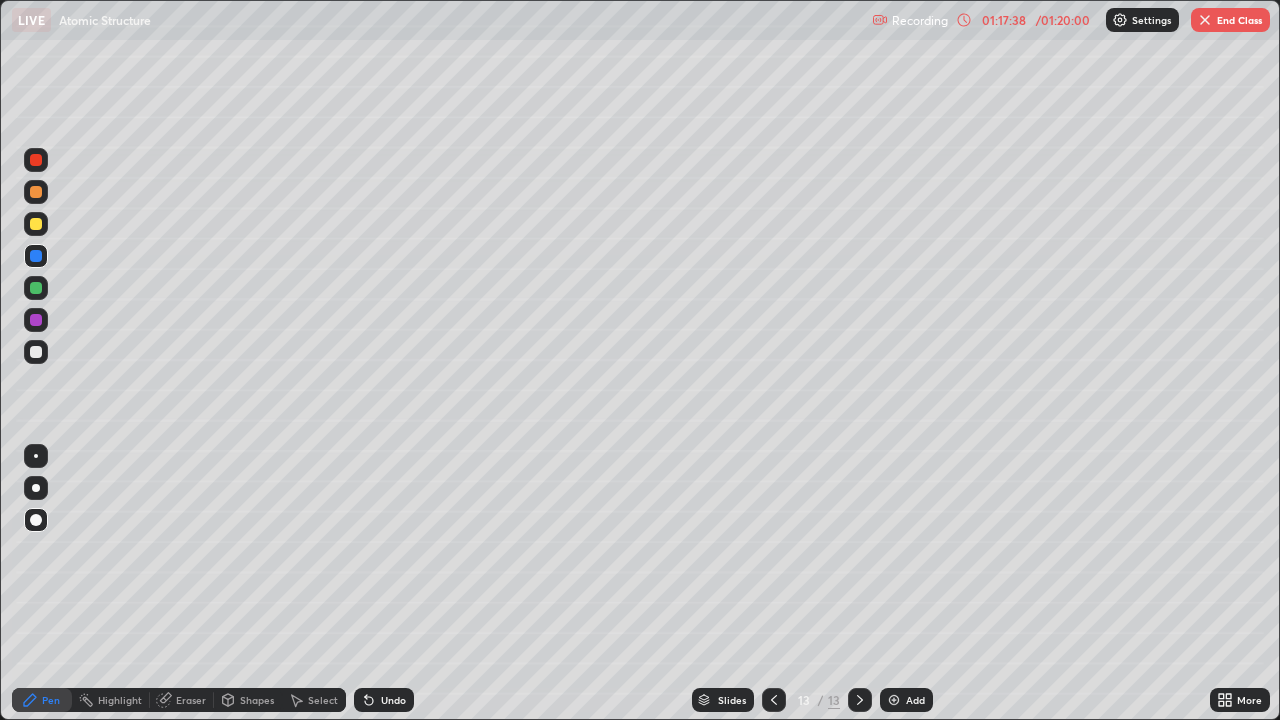 click on "End Class" at bounding box center (1230, 20) 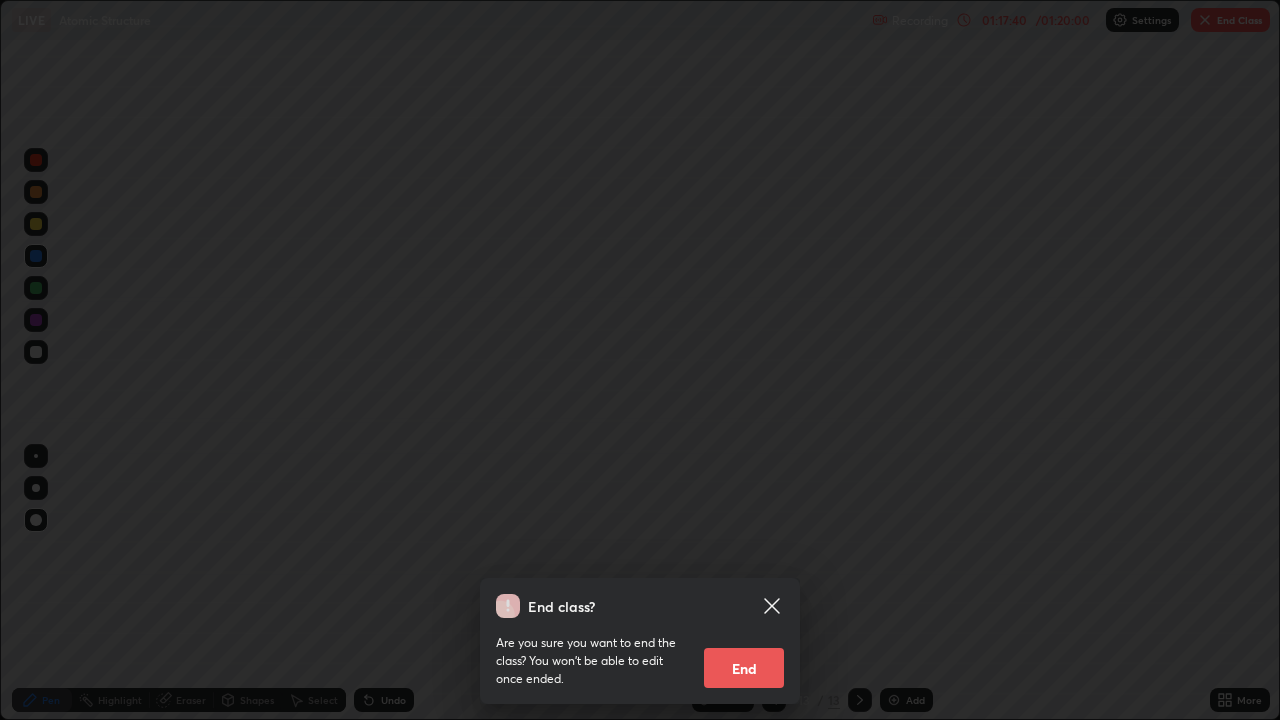 click on "End" at bounding box center [744, 668] 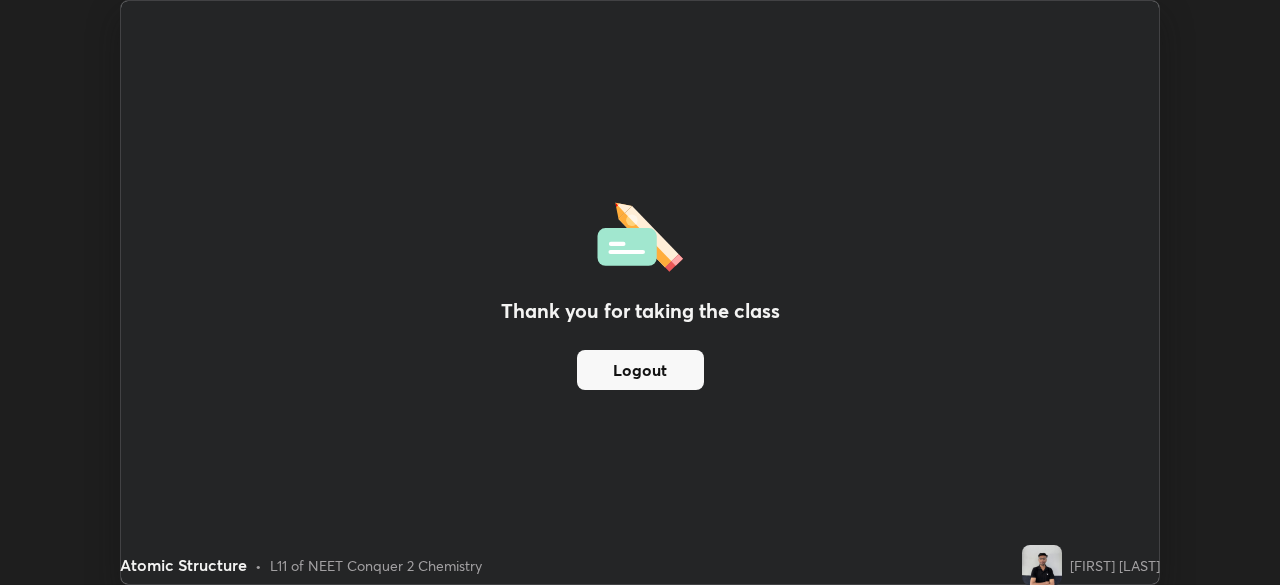 scroll, scrollTop: 585, scrollLeft: 1280, axis: both 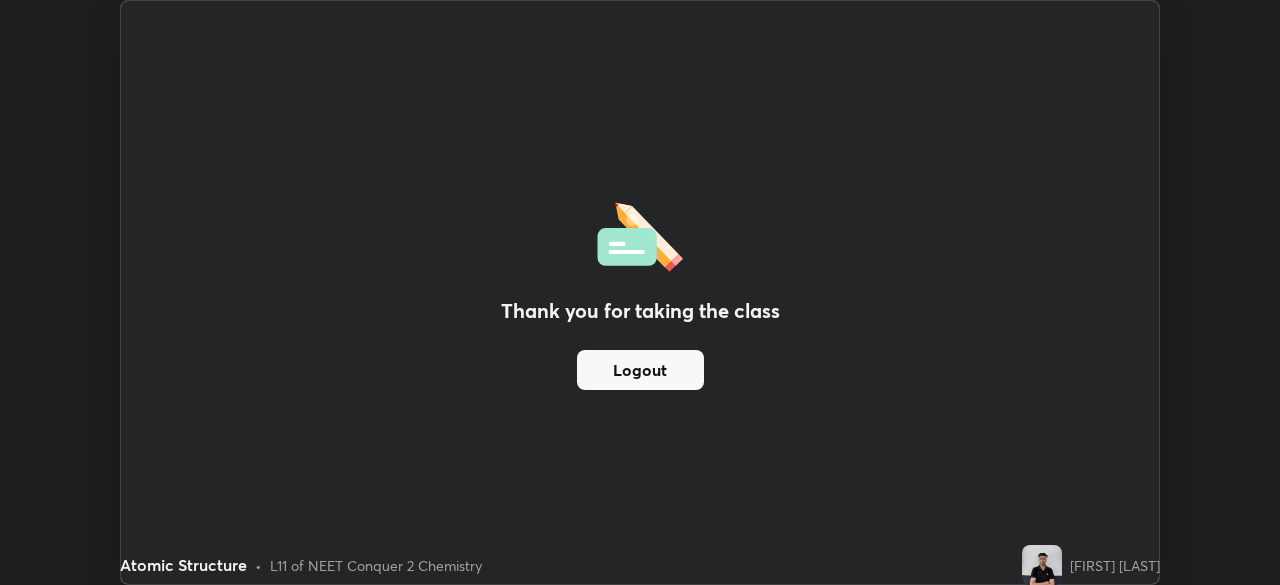 click on "Thank you for taking the class Logout" at bounding box center (640, 292) 